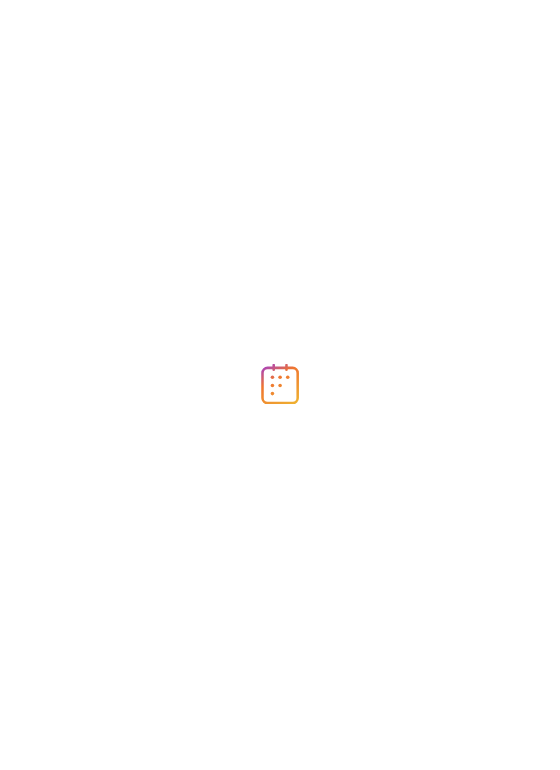 scroll, scrollTop: 0, scrollLeft: 0, axis: both 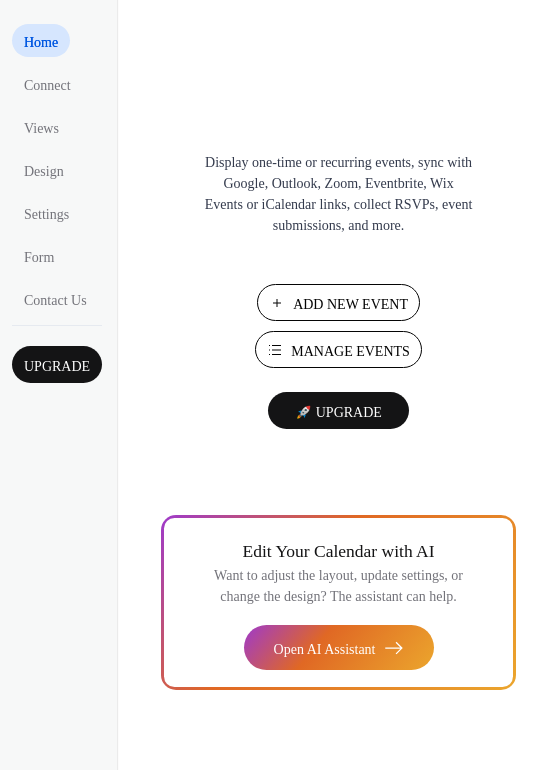 click on "Manage Events" at bounding box center [350, 351] 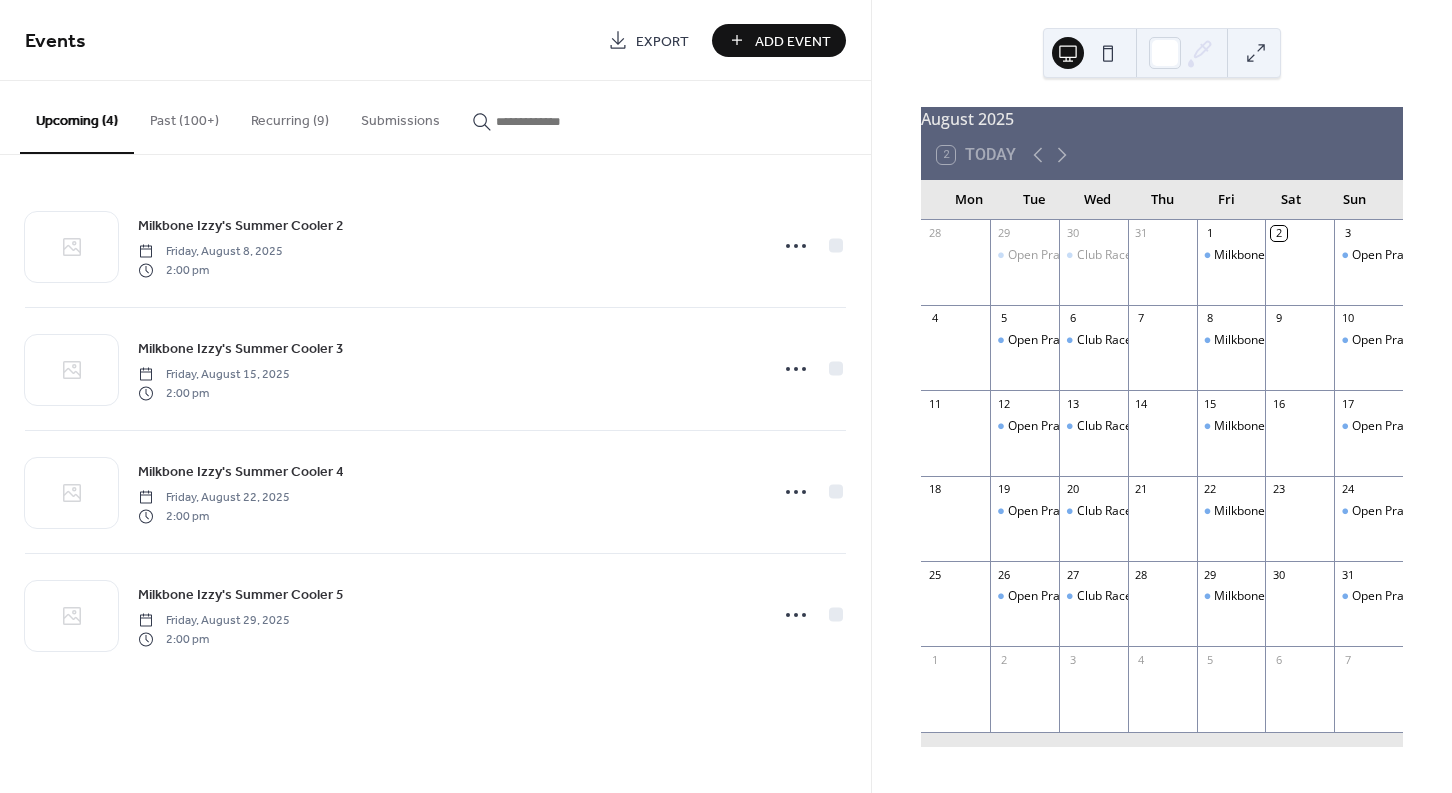scroll, scrollTop: 0, scrollLeft: 0, axis: both 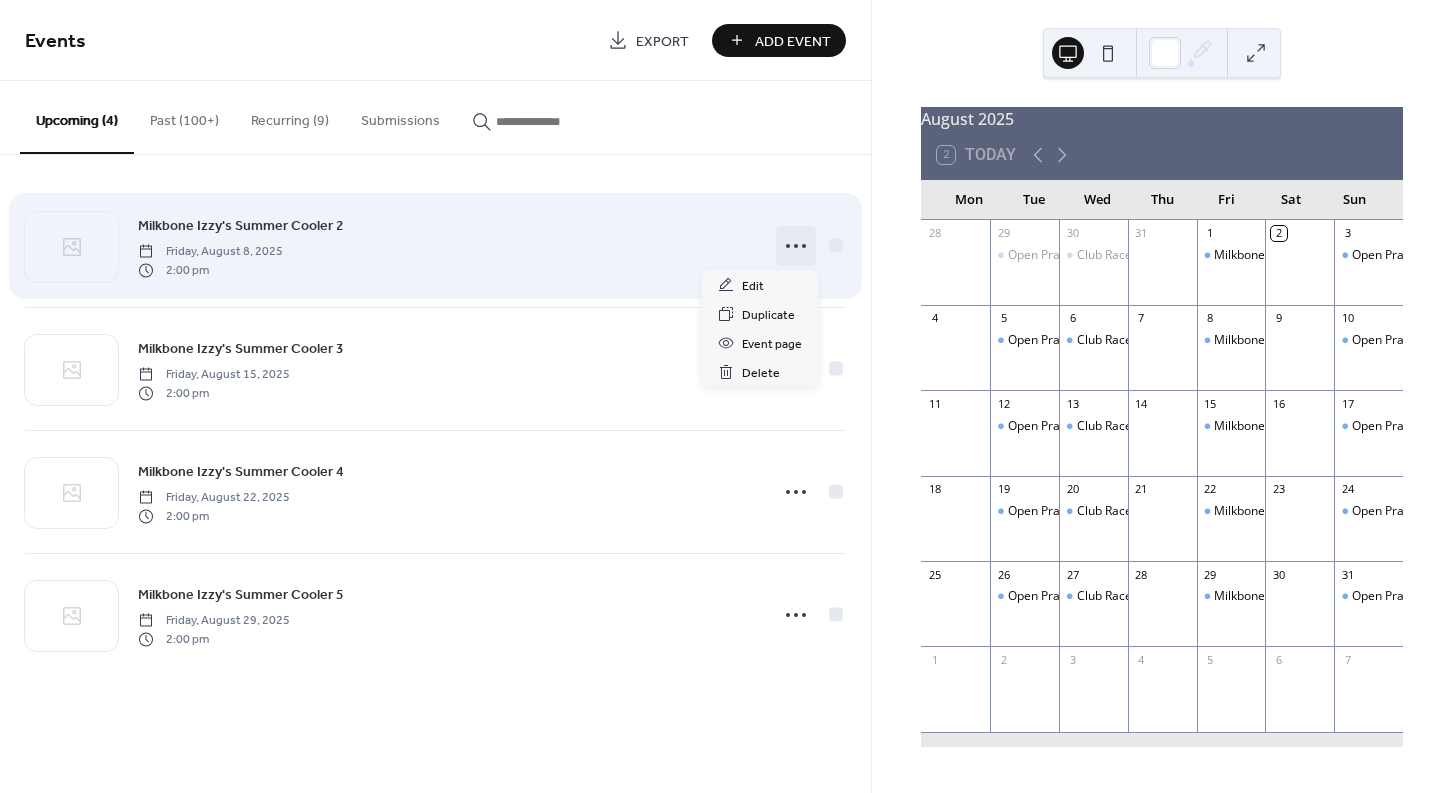 click 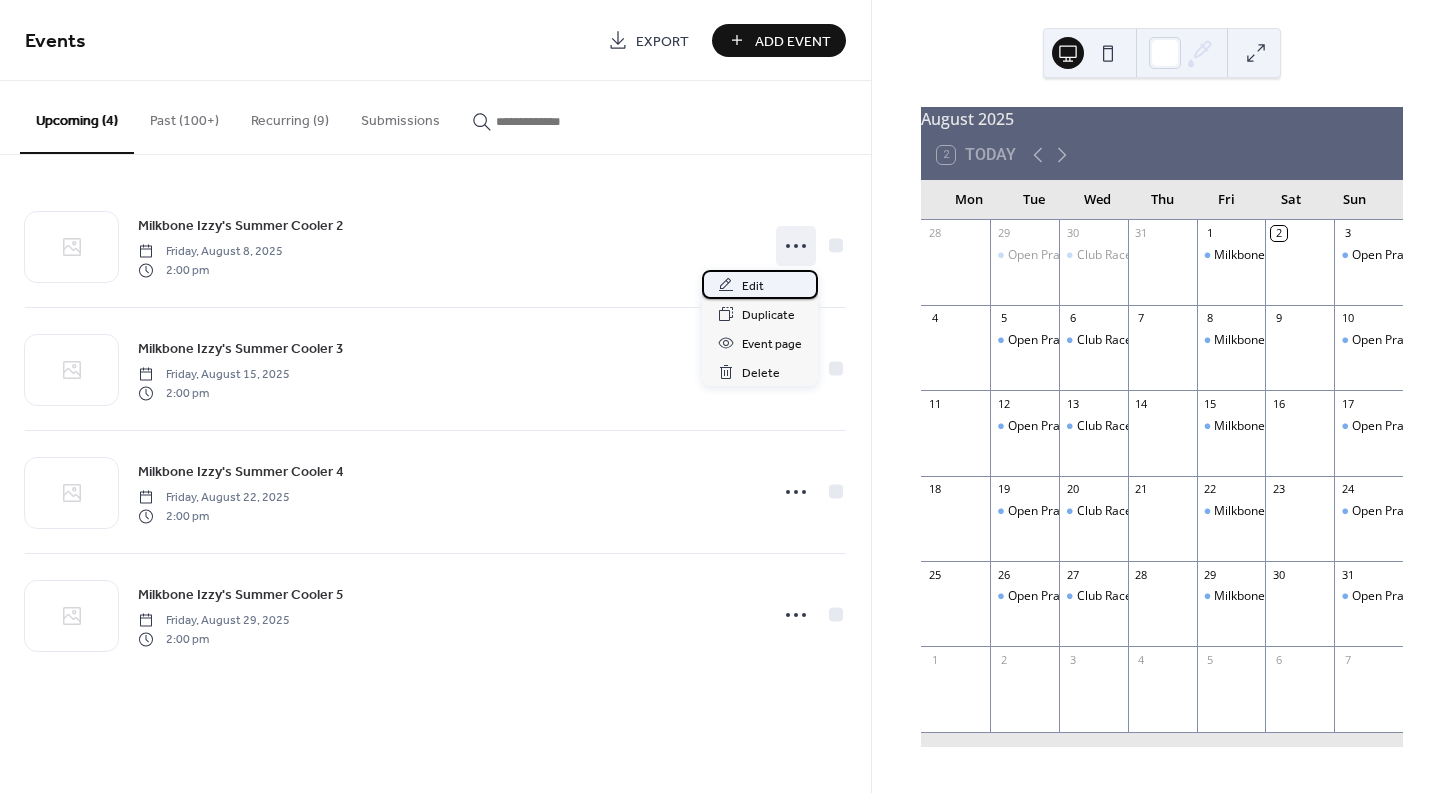 click on "Edit" at bounding box center (753, 286) 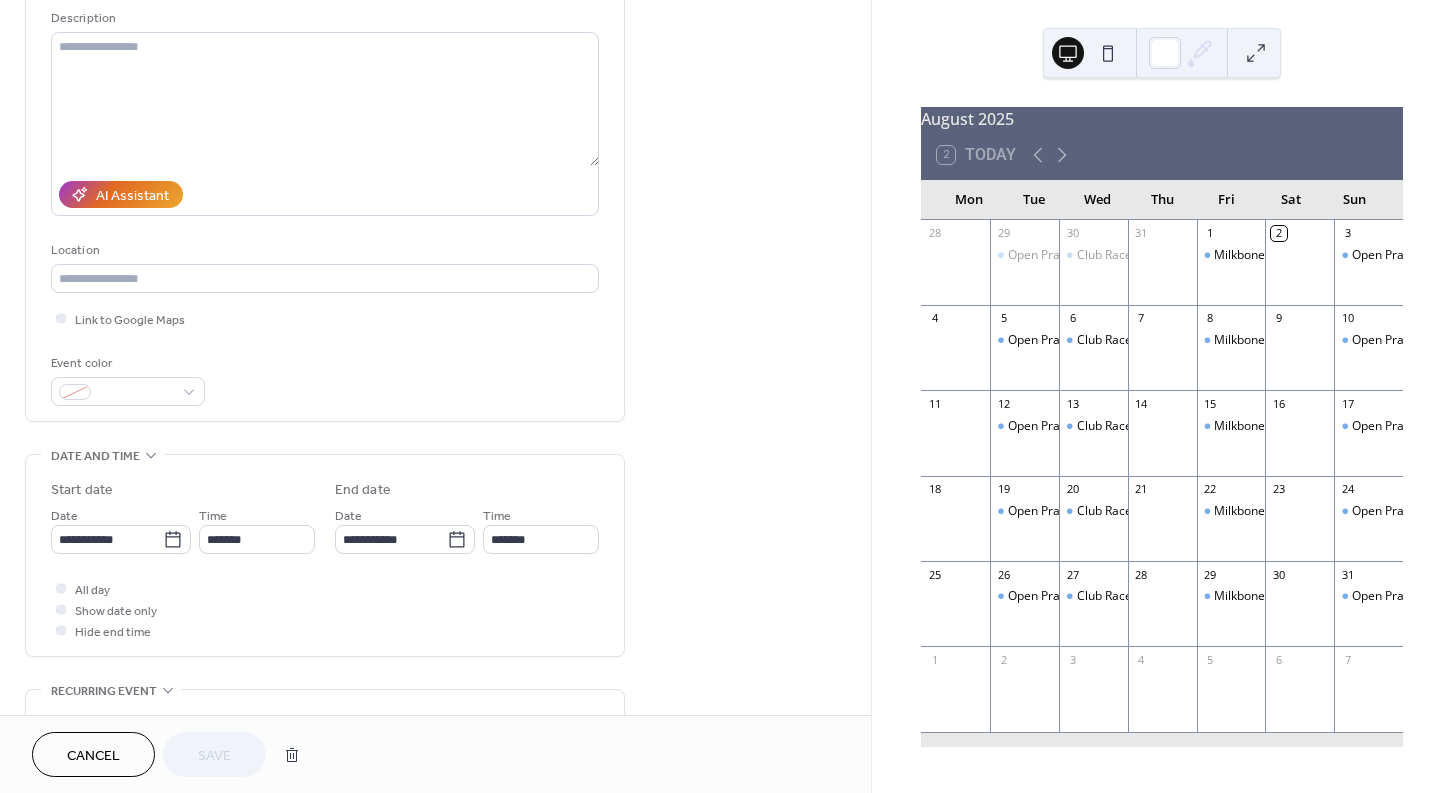 scroll, scrollTop: 251, scrollLeft: 0, axis: vertical 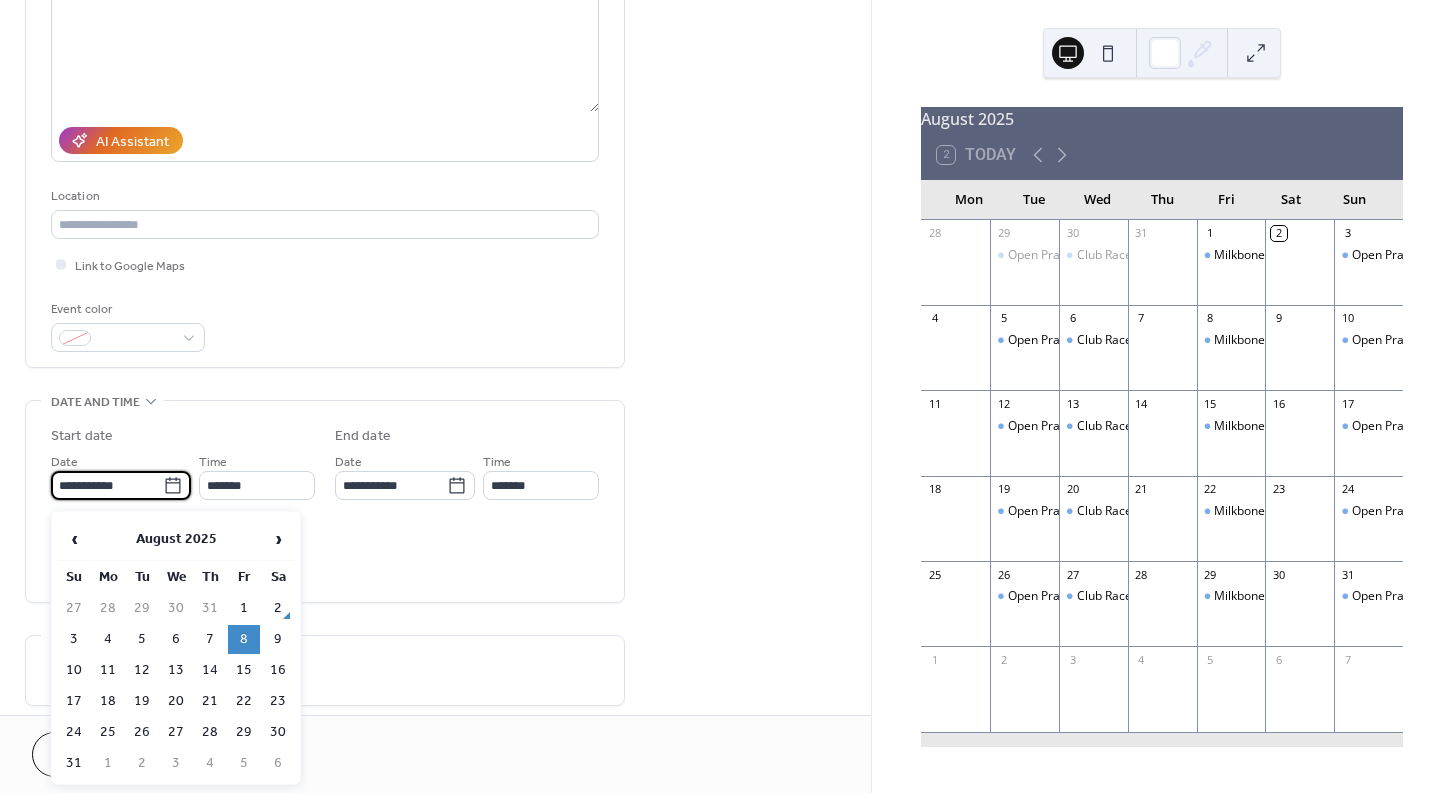 click on "**********" at bounding box center [107, 485] 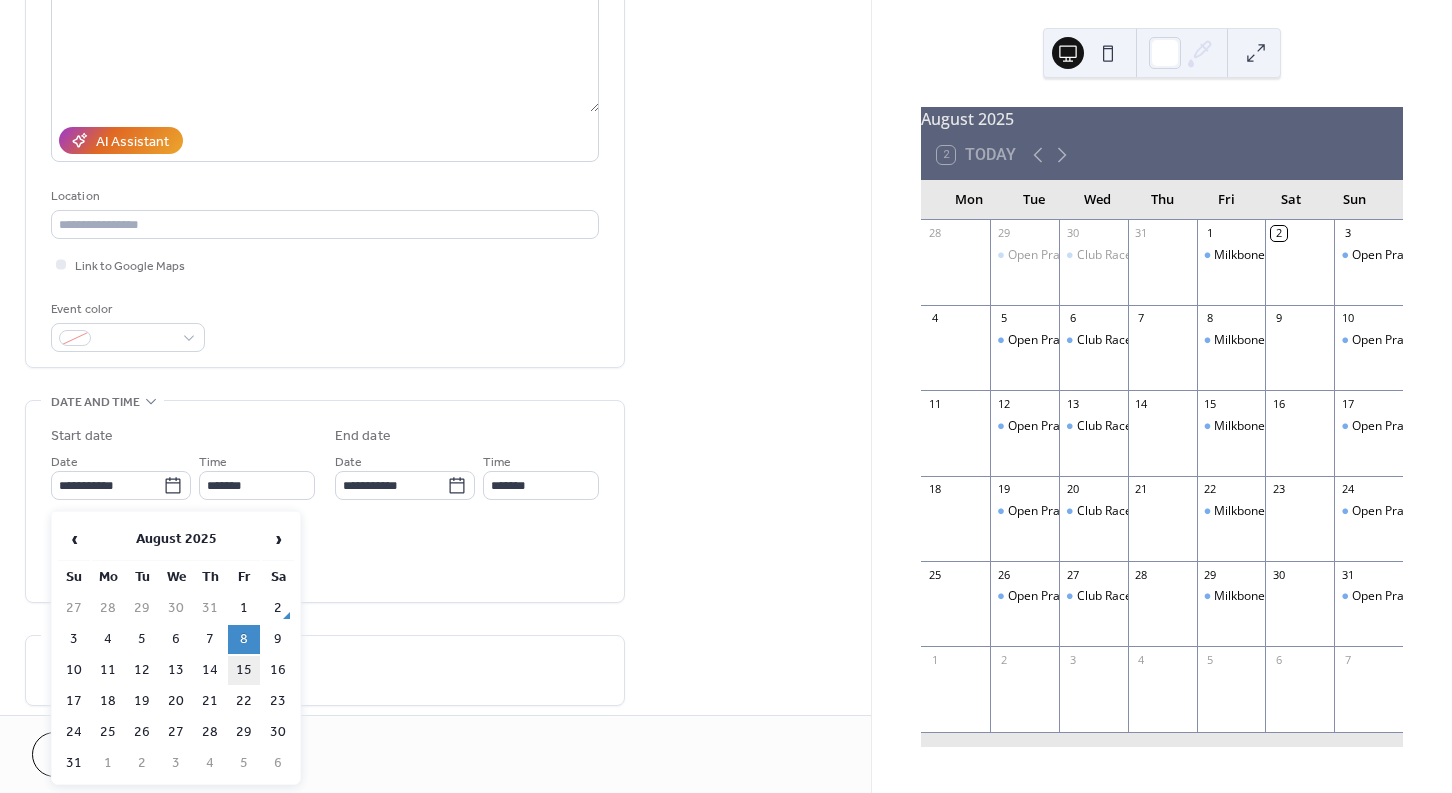 click on "15" at bounding box center (244, 670) 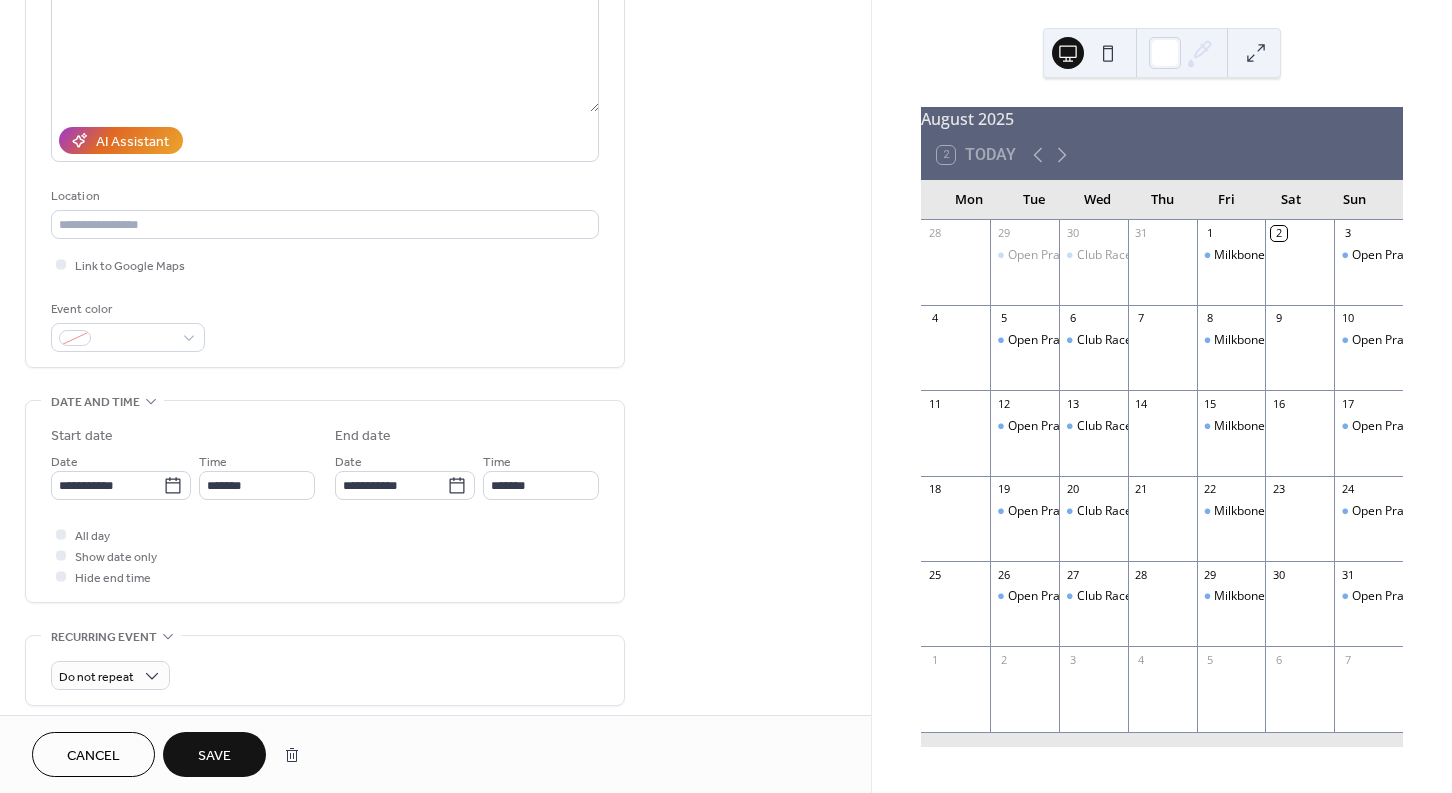click on "Save" at bounding box center [214, 756] 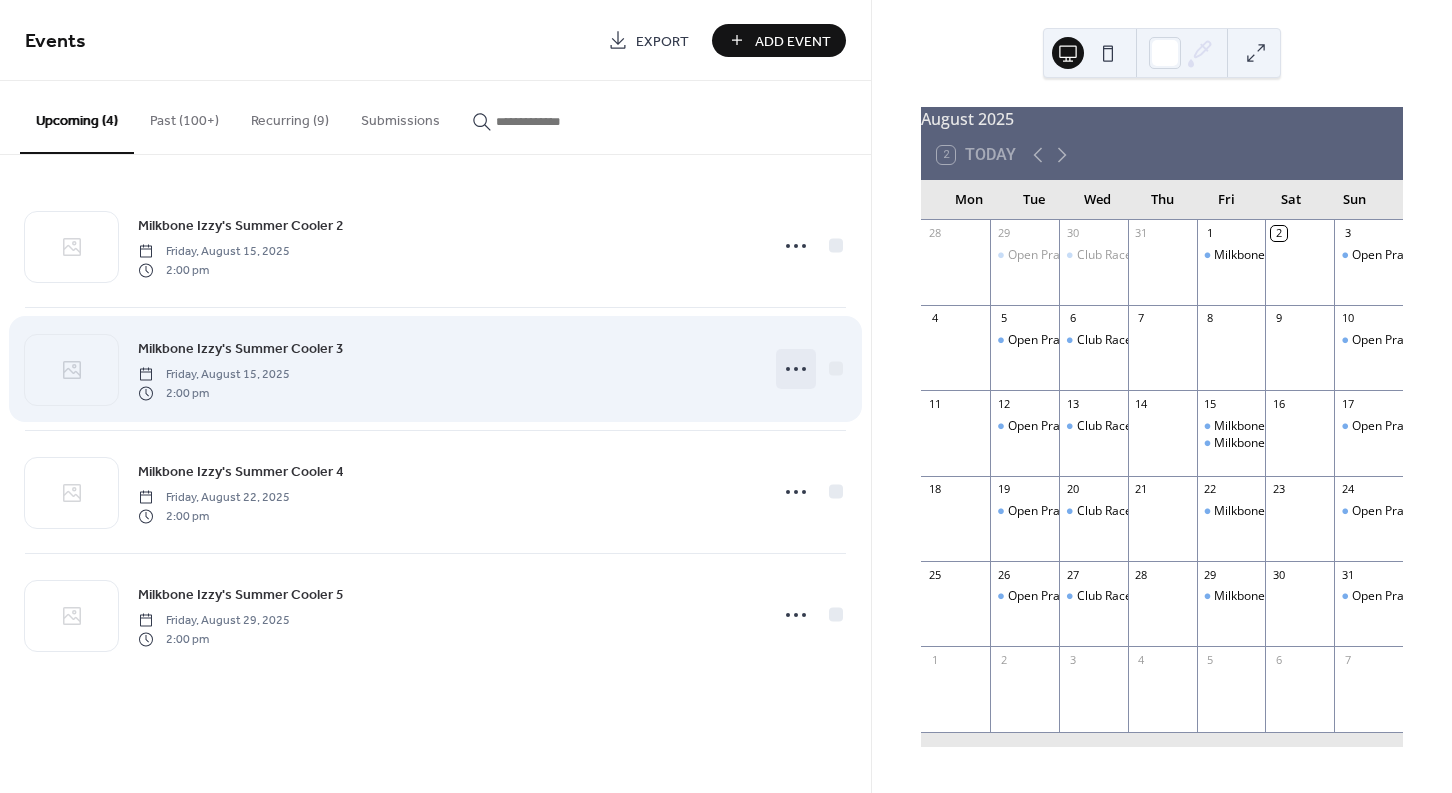 click 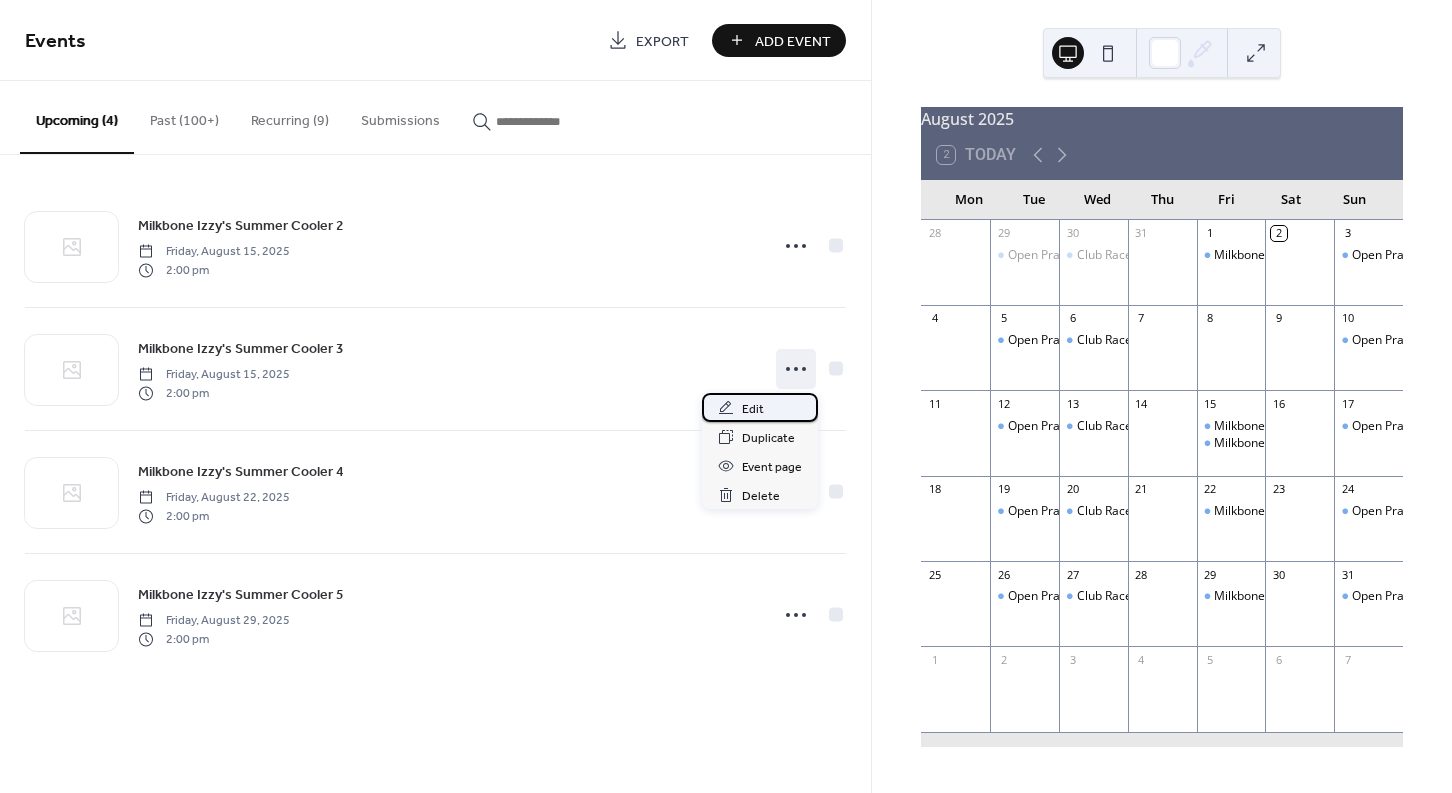 click on "Edit" at bounding box center (753, 409) 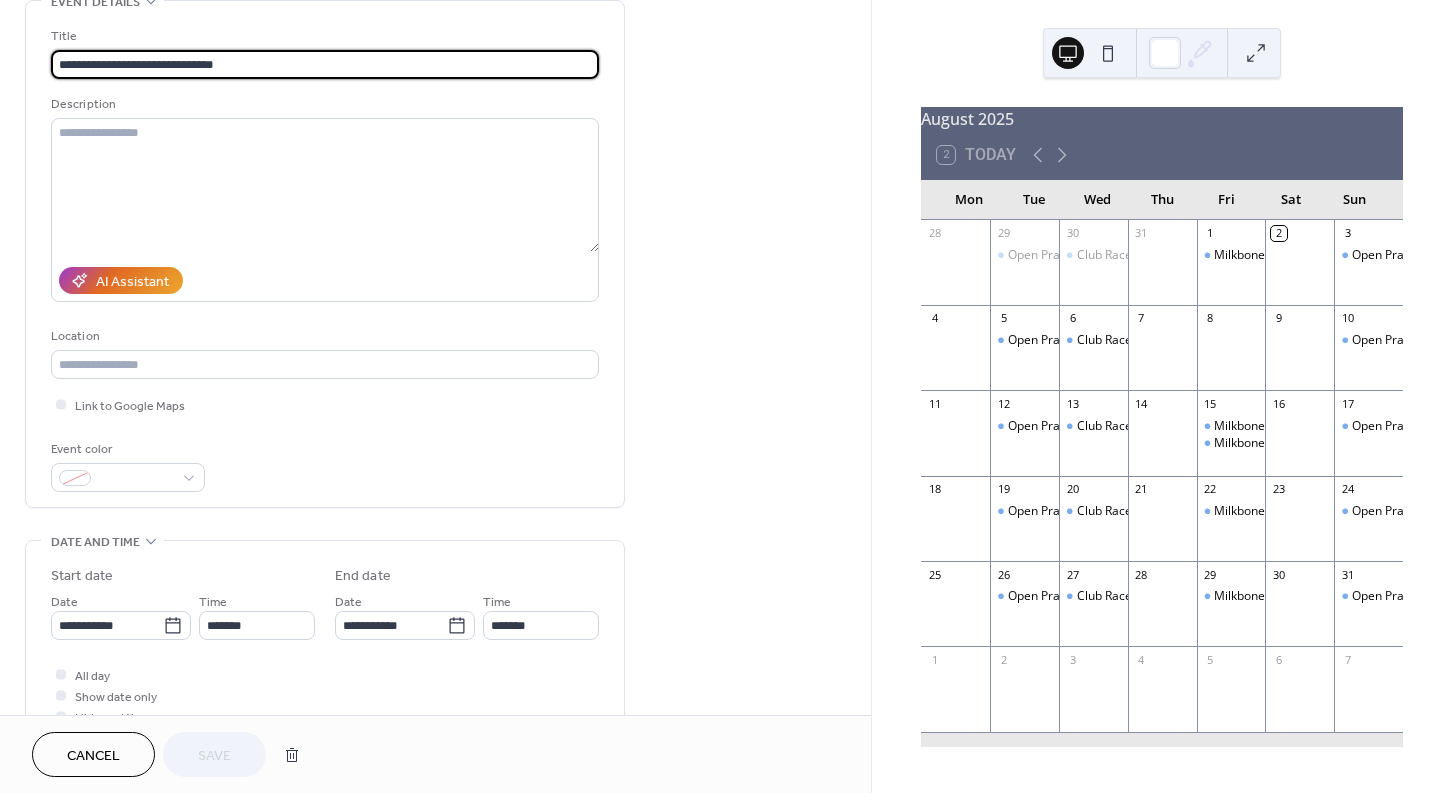scroll, scrollTop: 116, scrollLeft: 0, axis: vertical 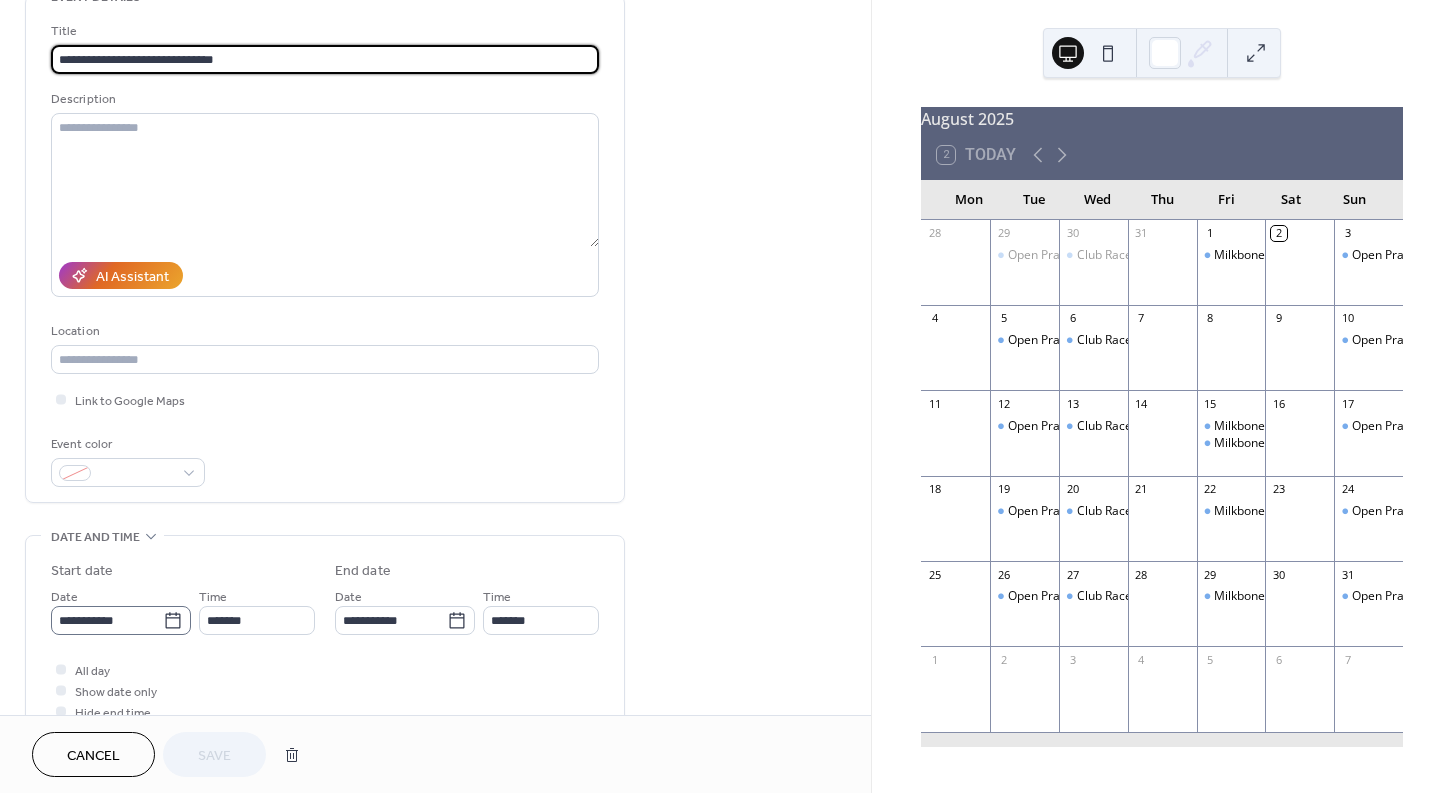 click 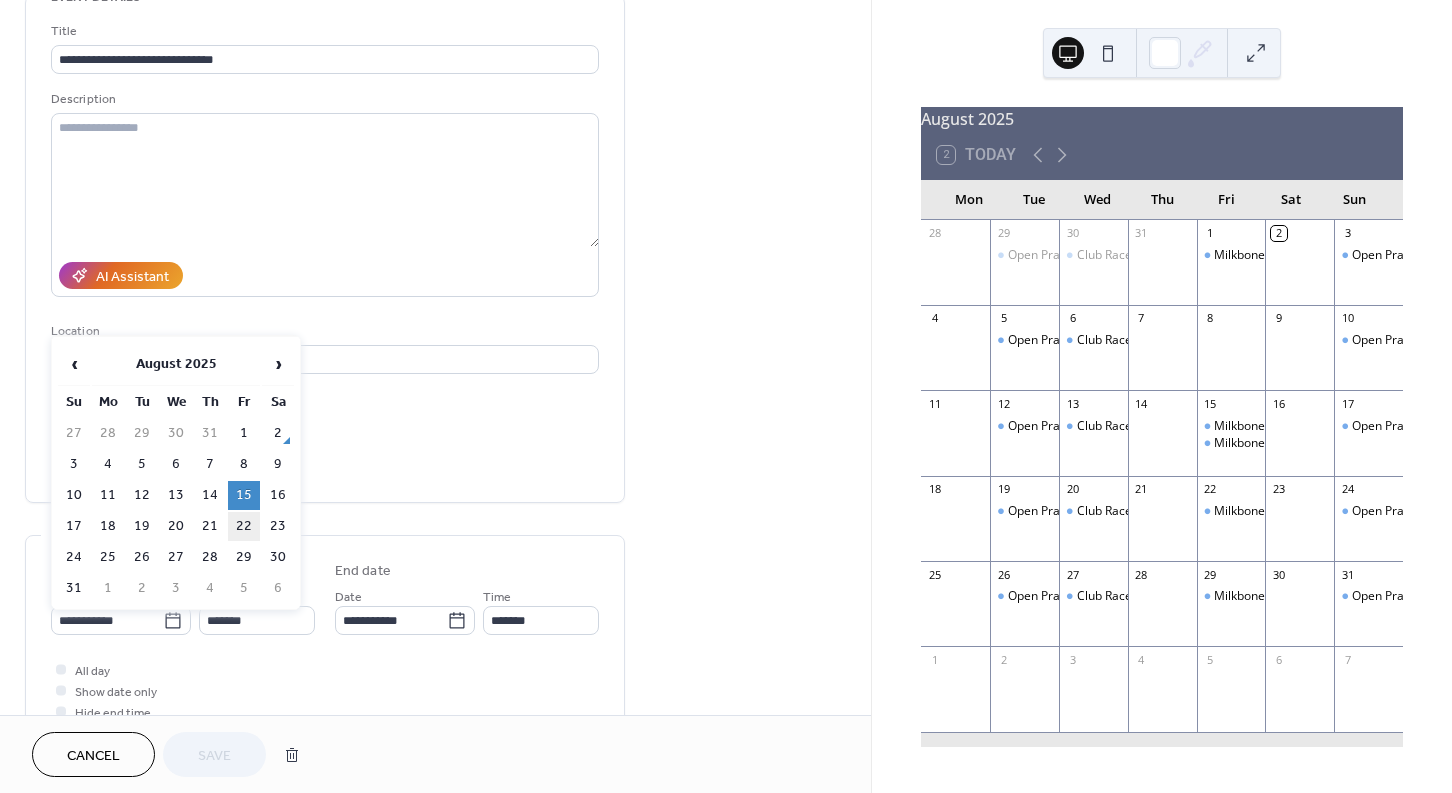 click on "22" at bounding box center (244, 526) 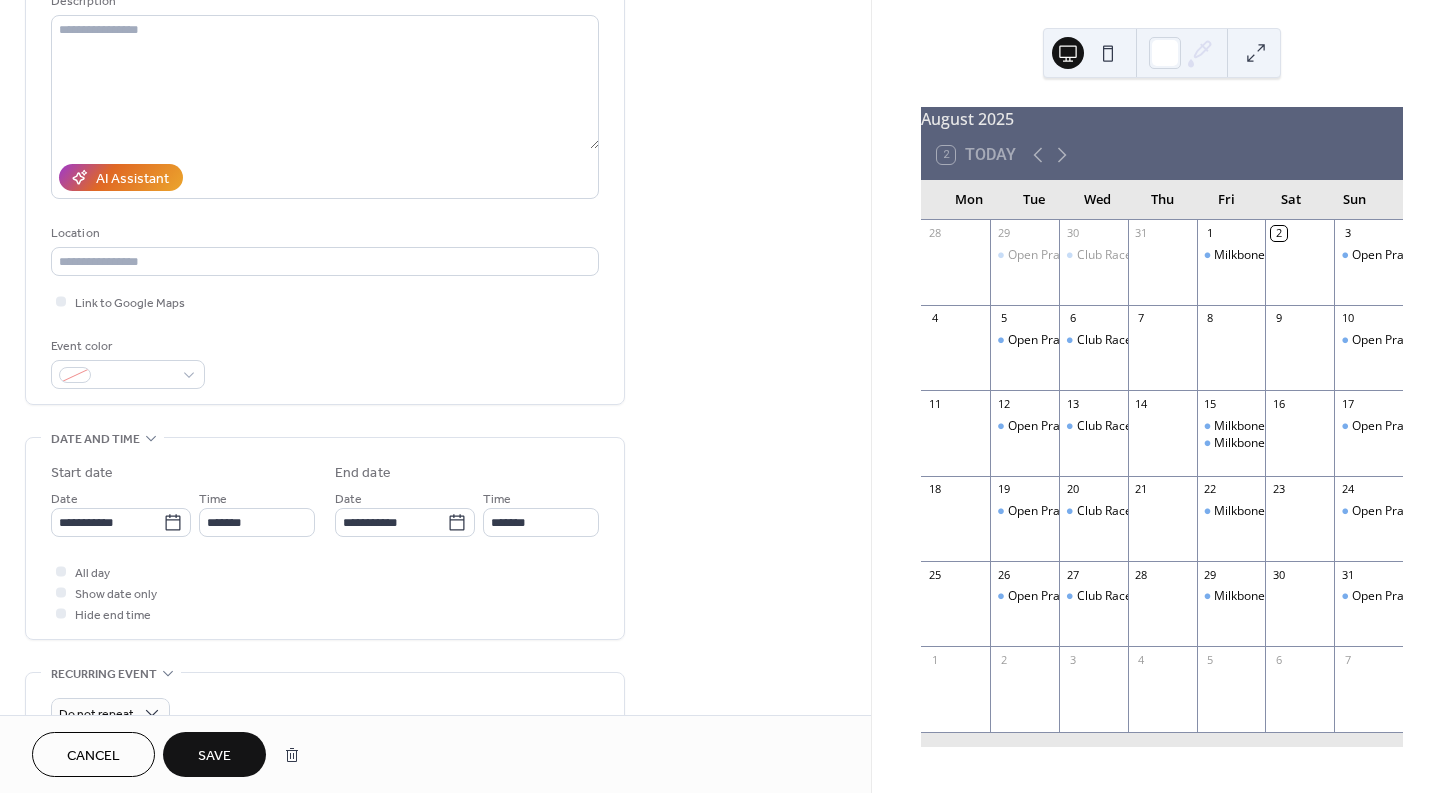 scroll, scrollTop: 239, scrollLeft: 0, axis: vertical 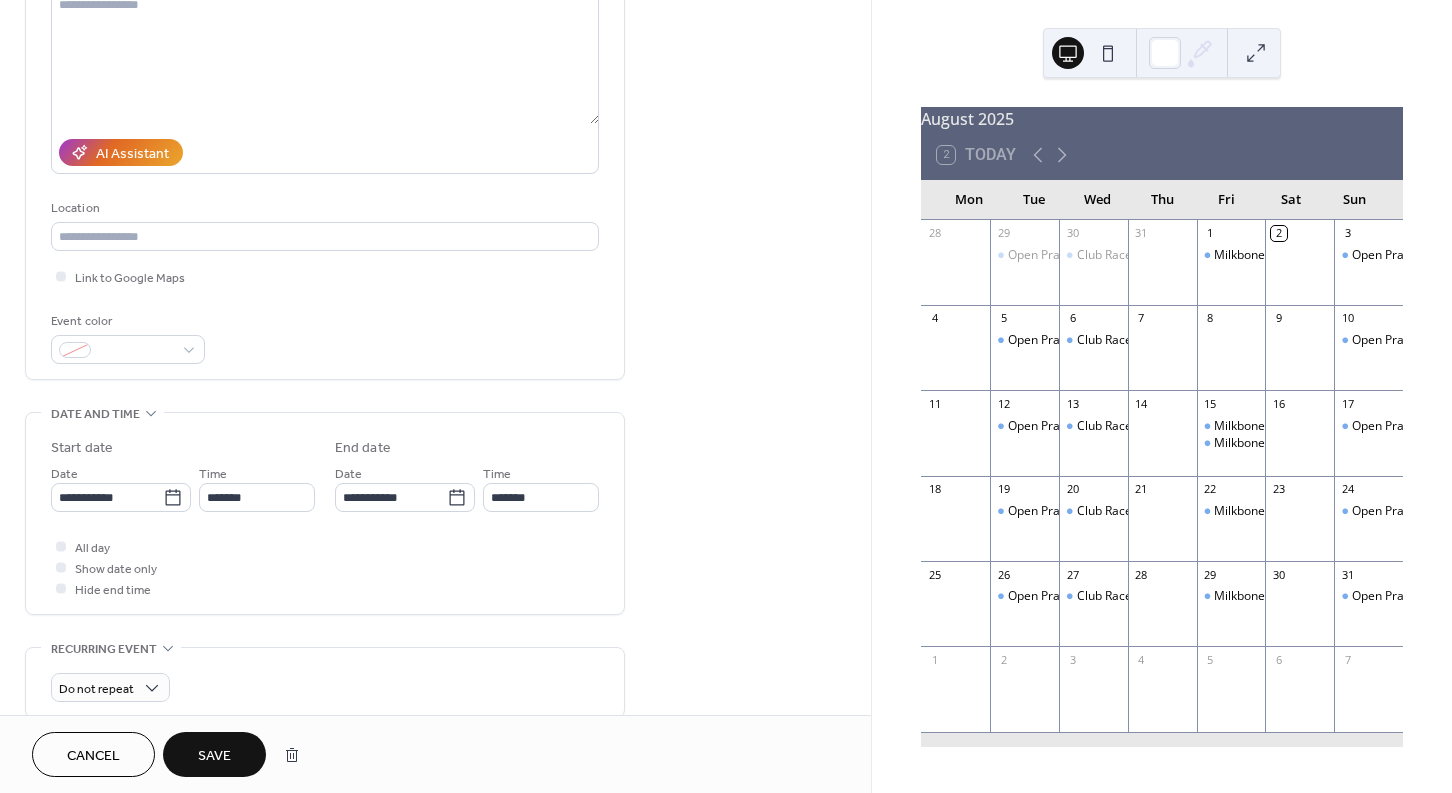 click on "Save" at bounding box center (214, 756) 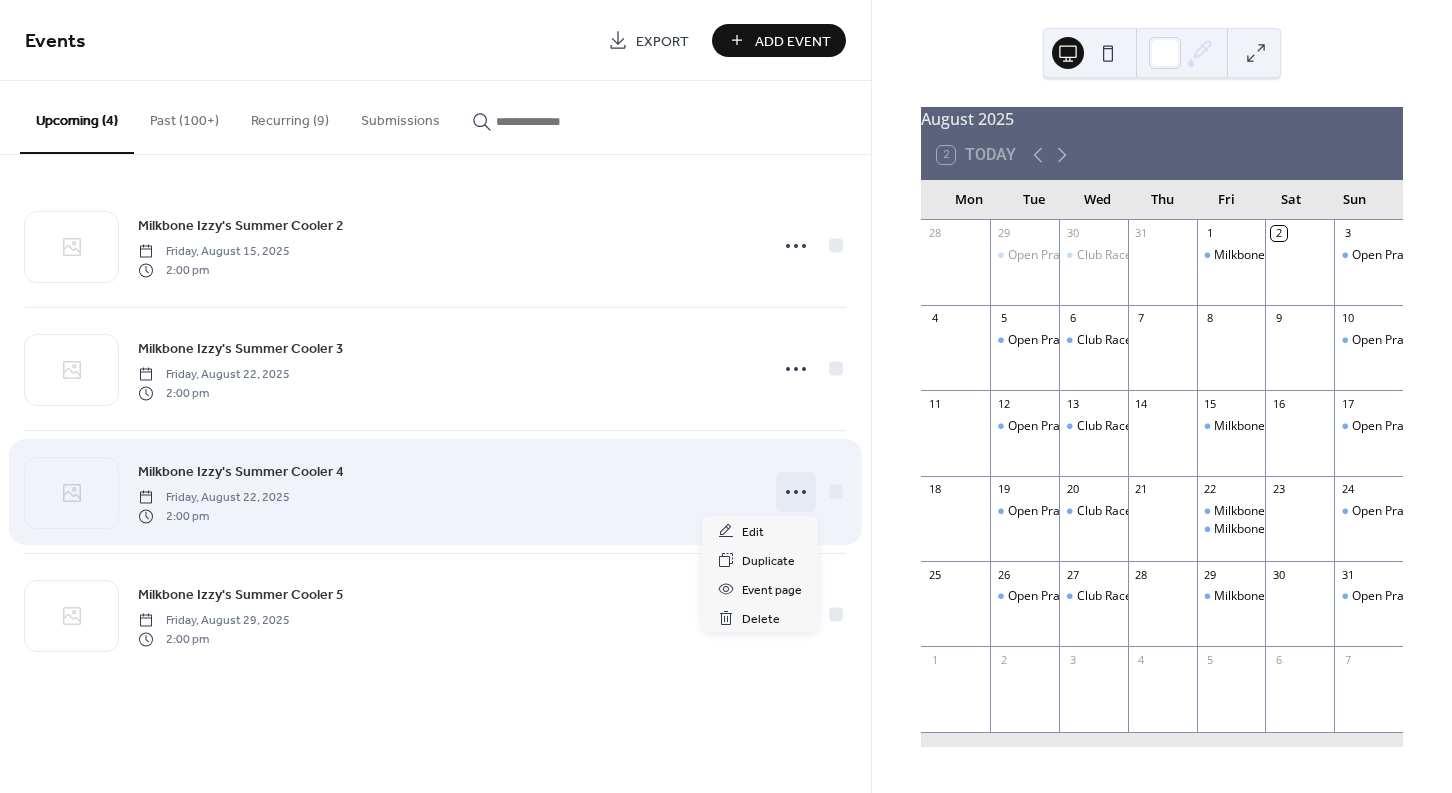 click 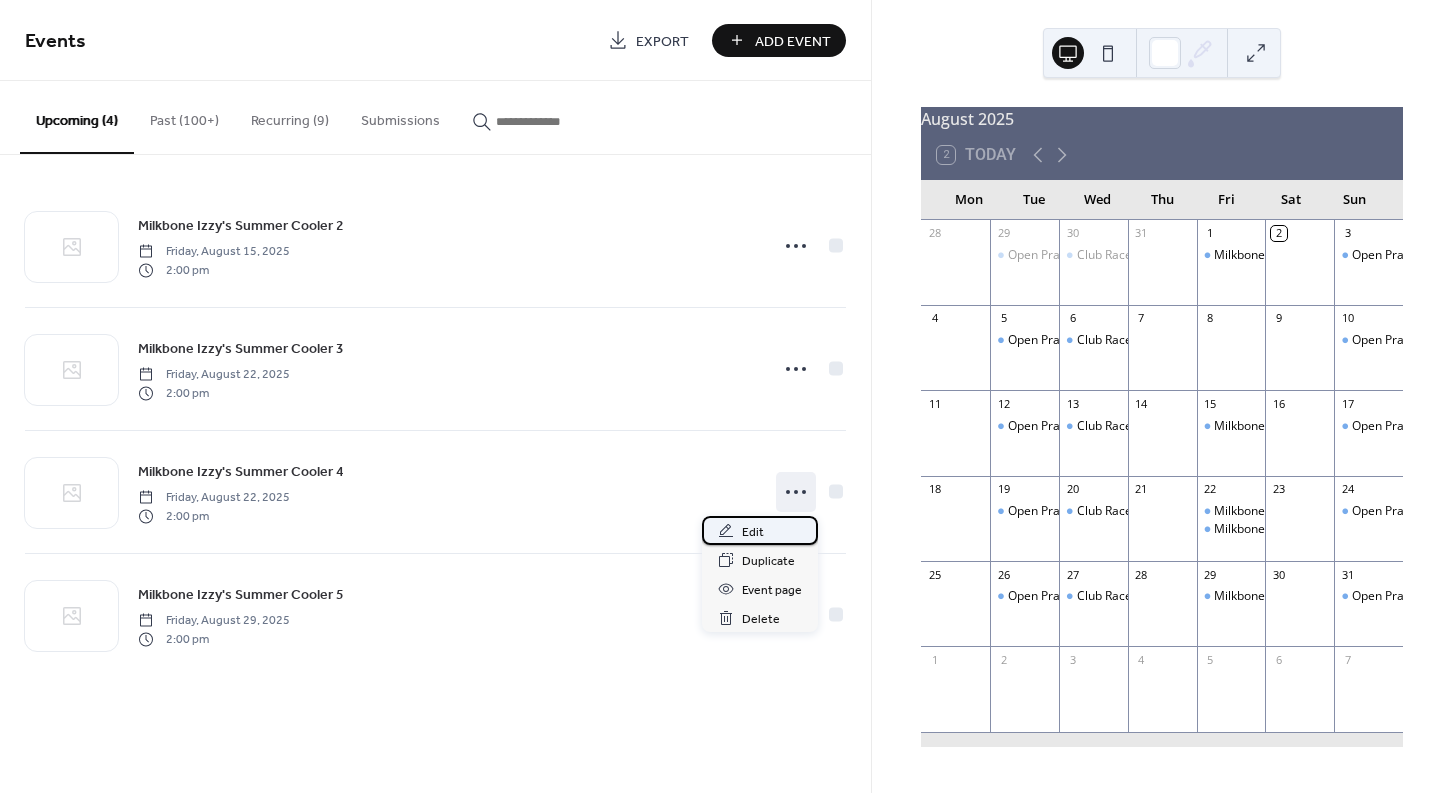 click on "Edit" at bounding box center (753, 532) 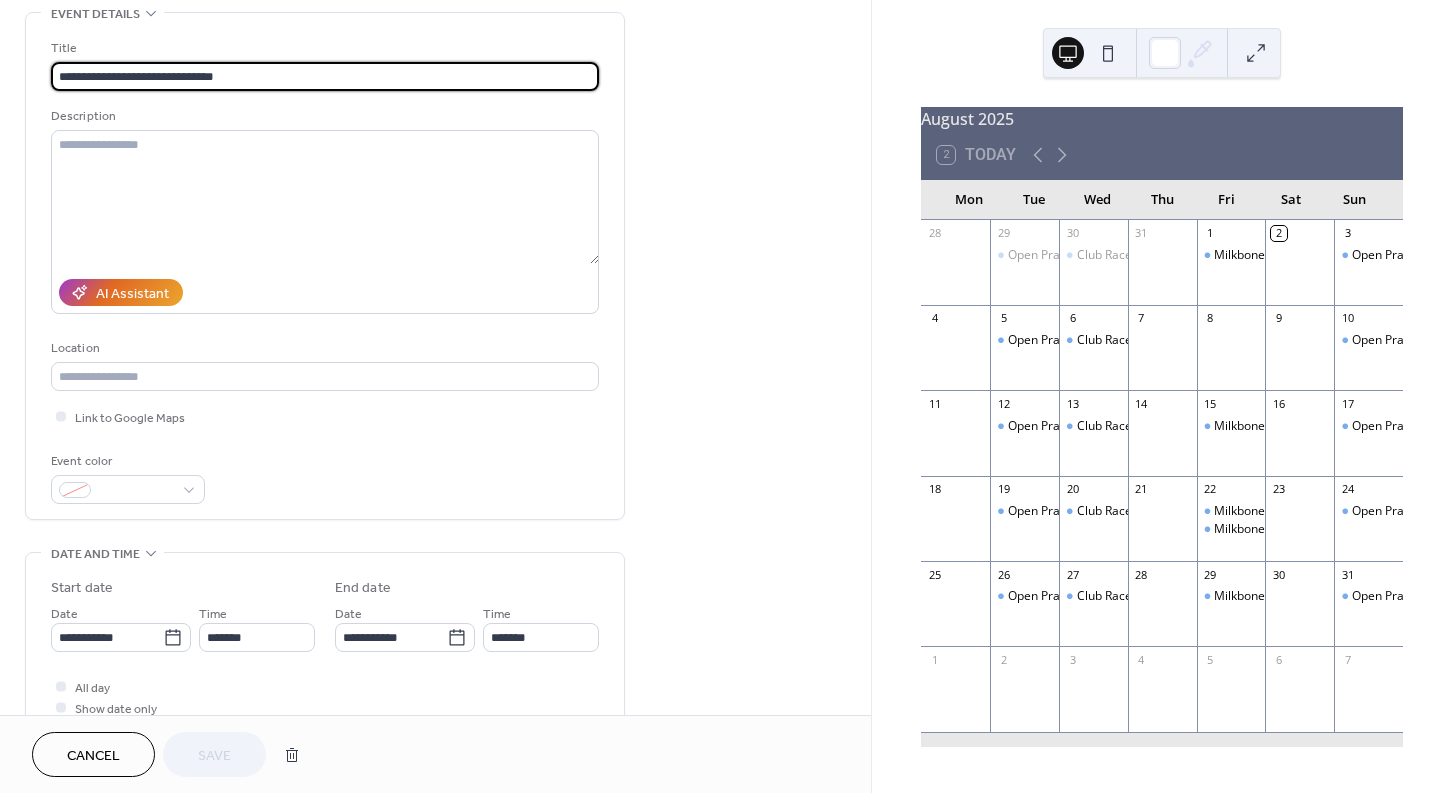 scroll, scrollTop: 124, scrollLeft: 0, axis: vertical 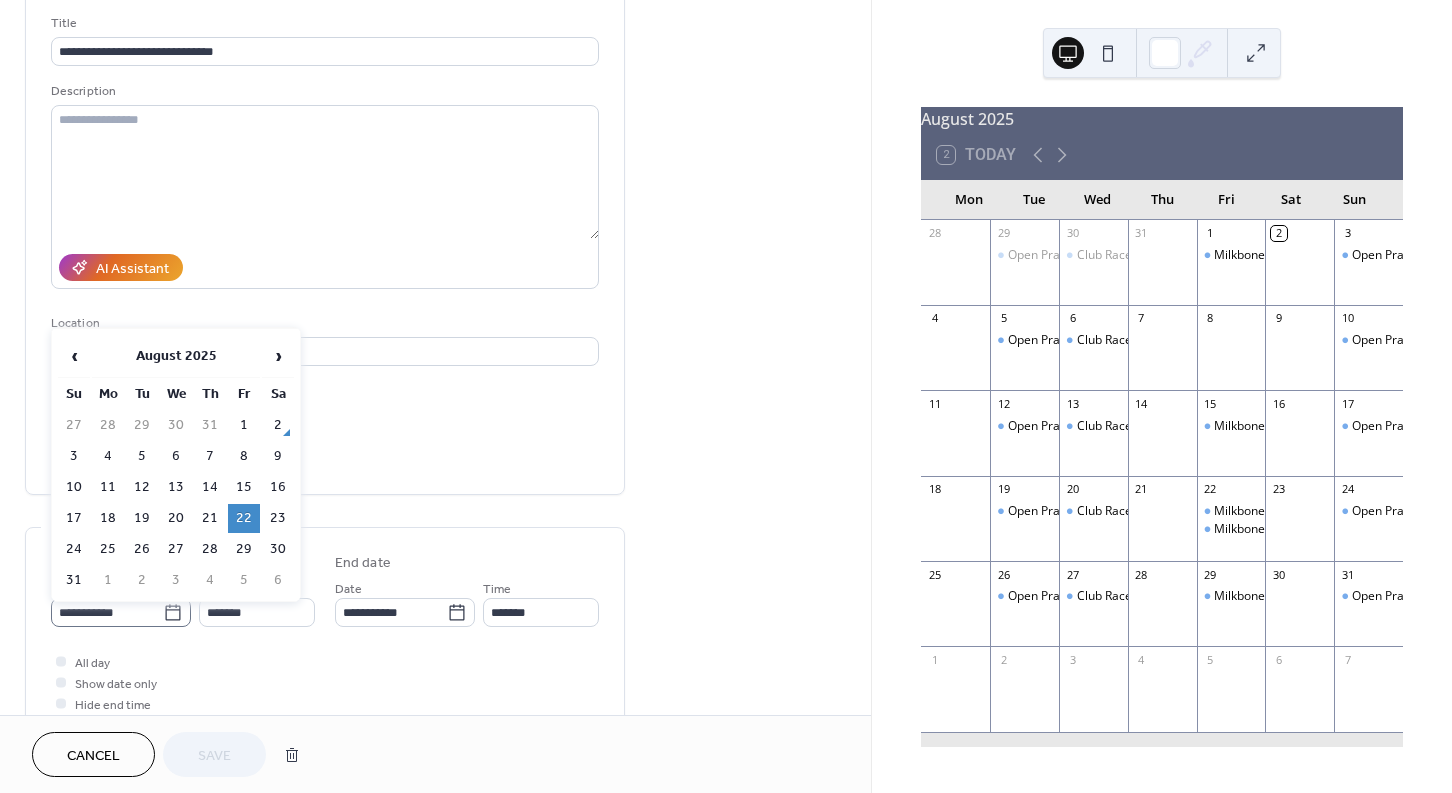 click 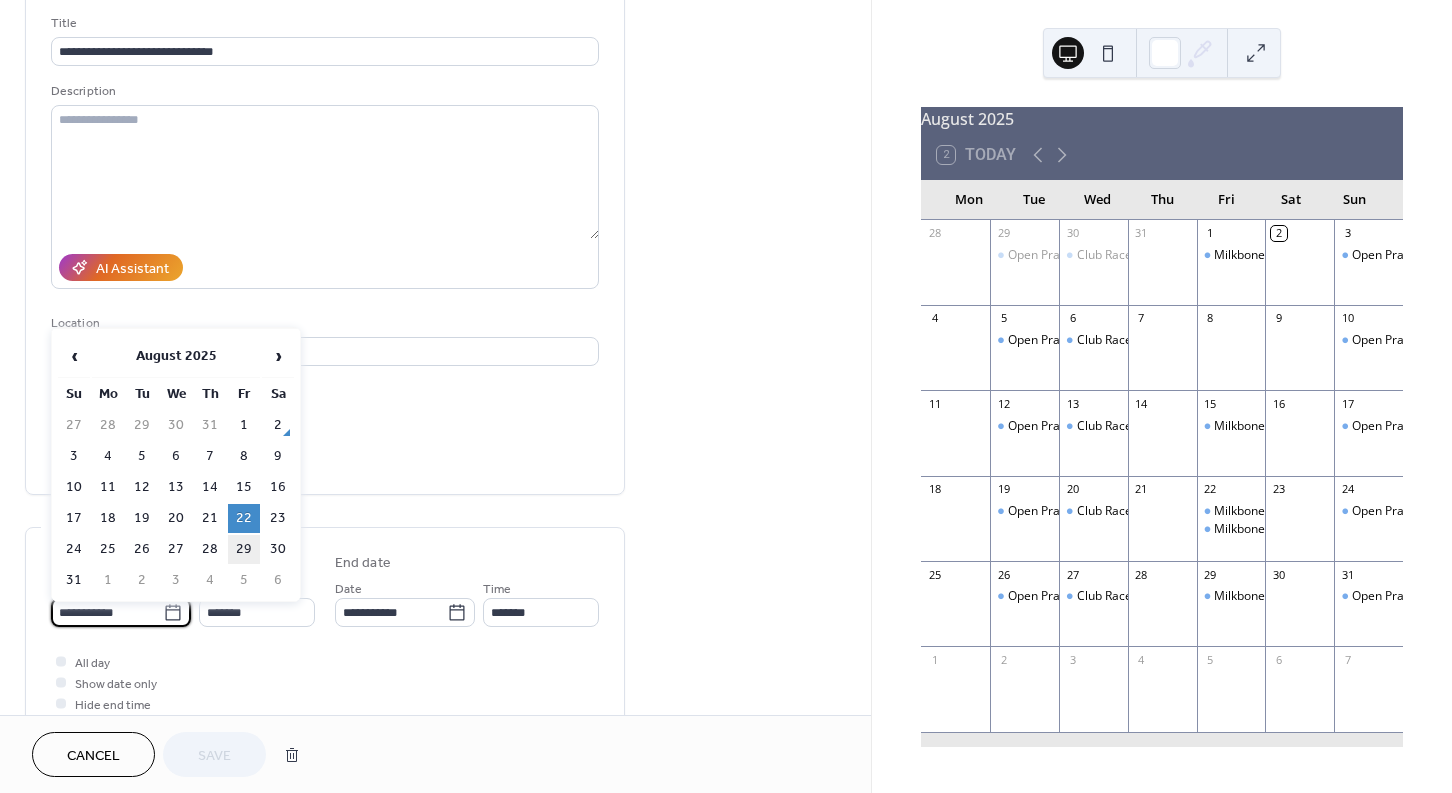 click on "29" at bounding box center [244, 549] 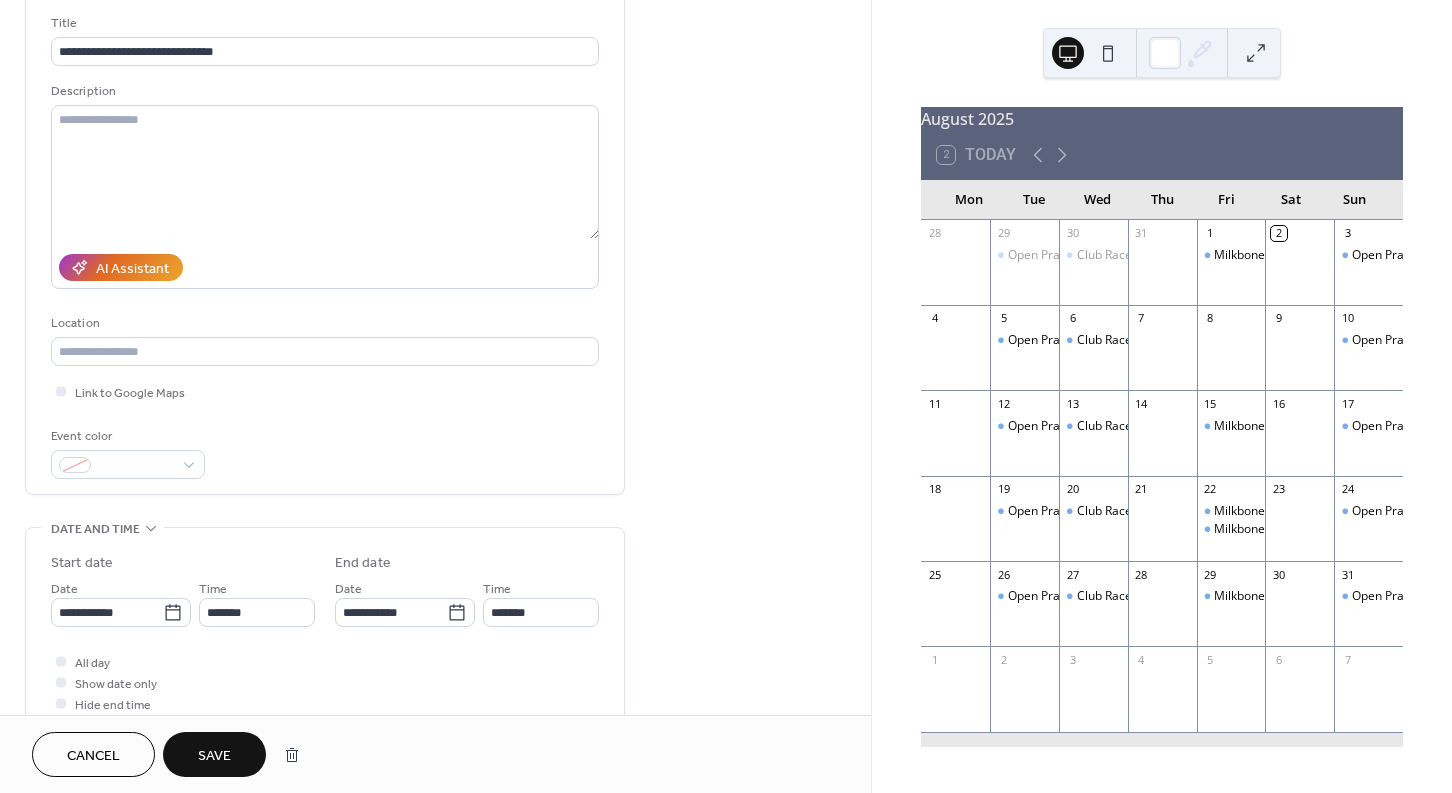click on "Save" at bounding box center (214, 756) 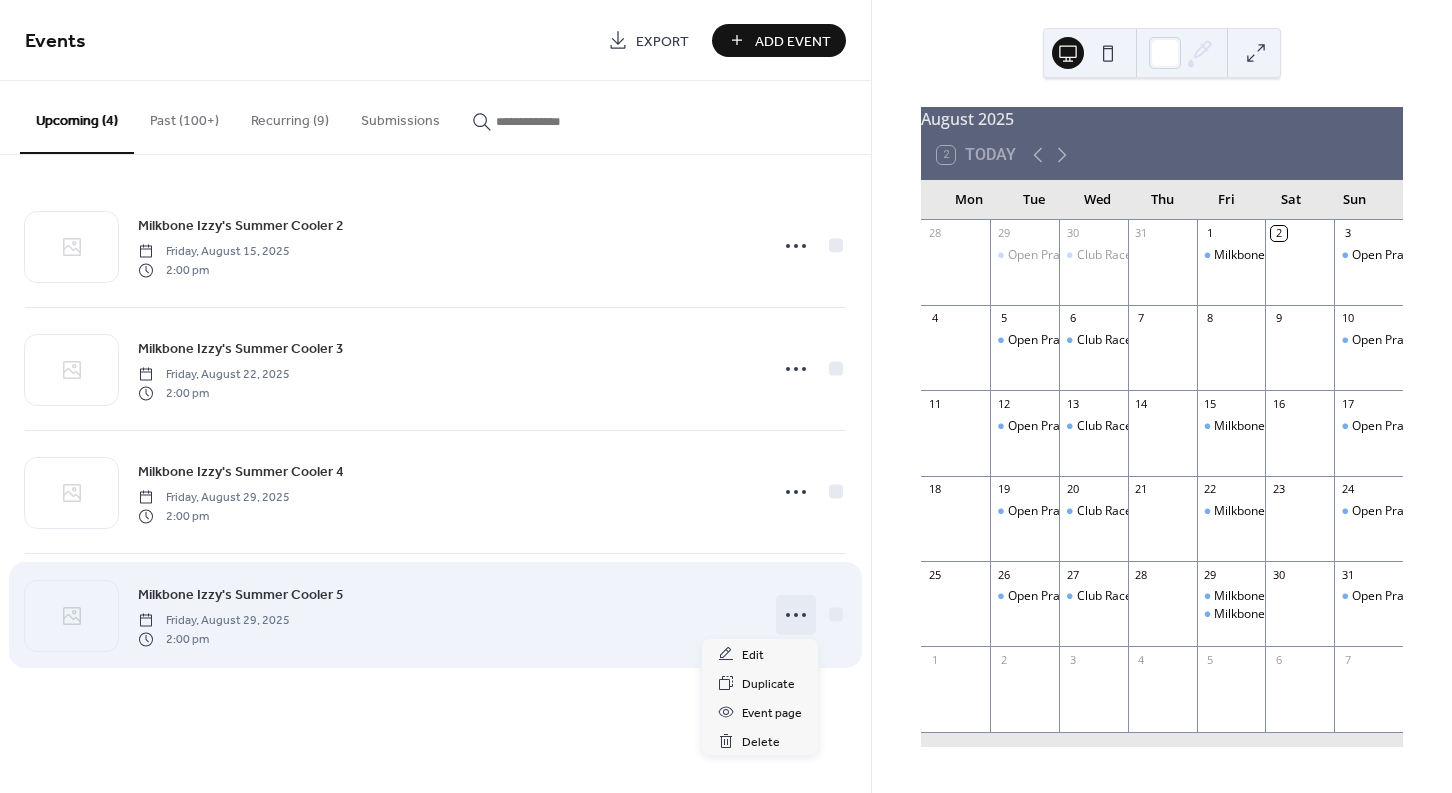 click 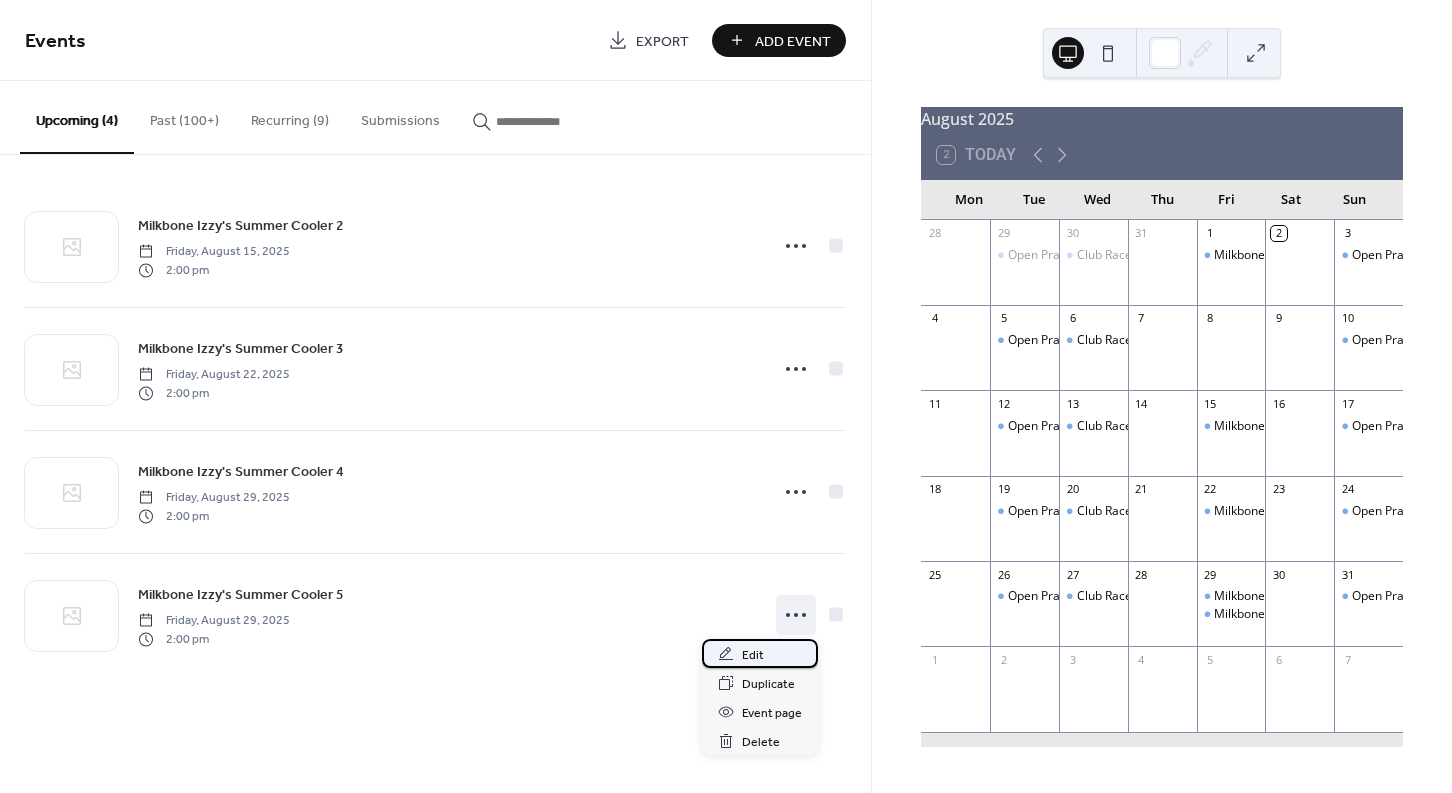 click on "Edit" at bounding box center (753, 655) 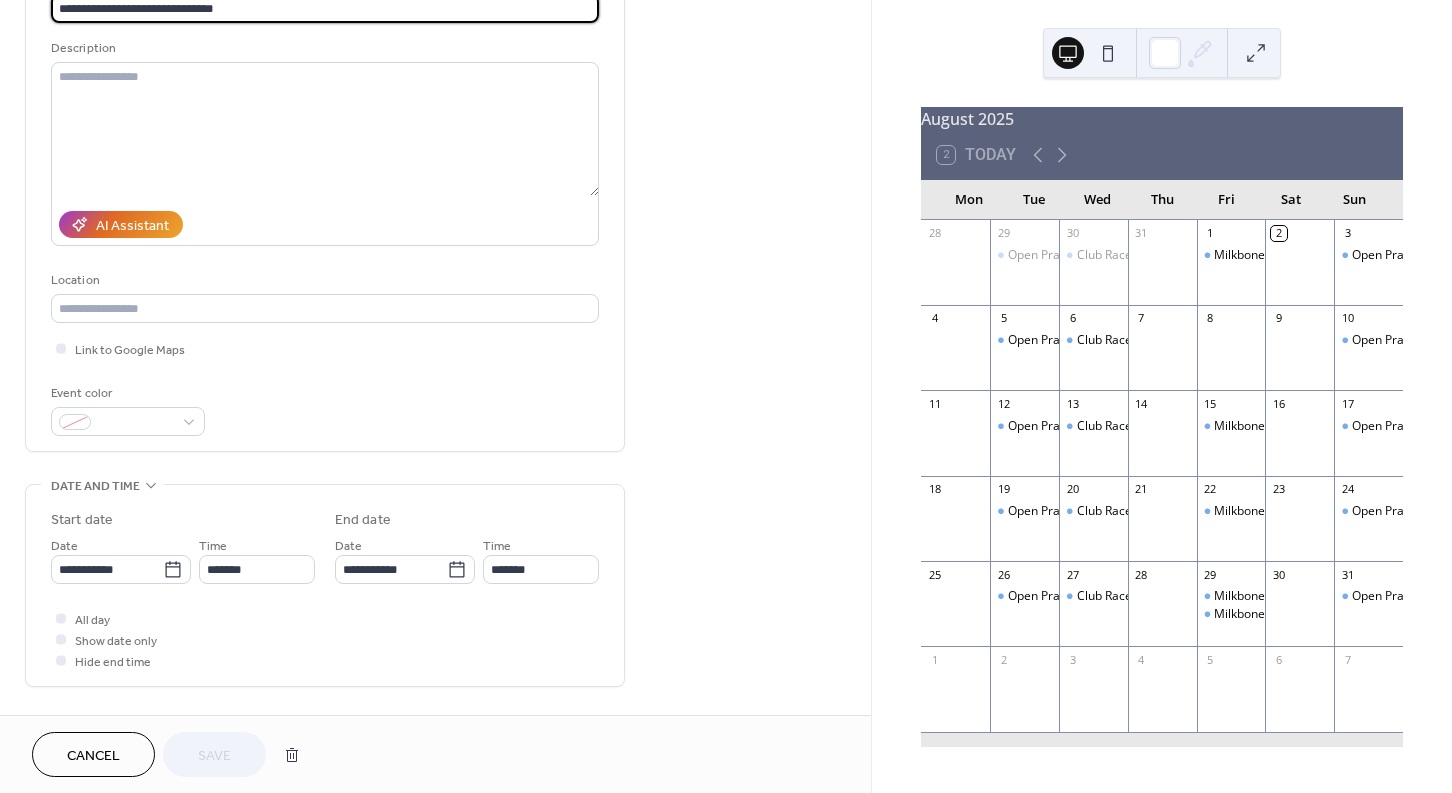 scroll, scrollTop: 202, scrollLeft: 0, axis: vertical 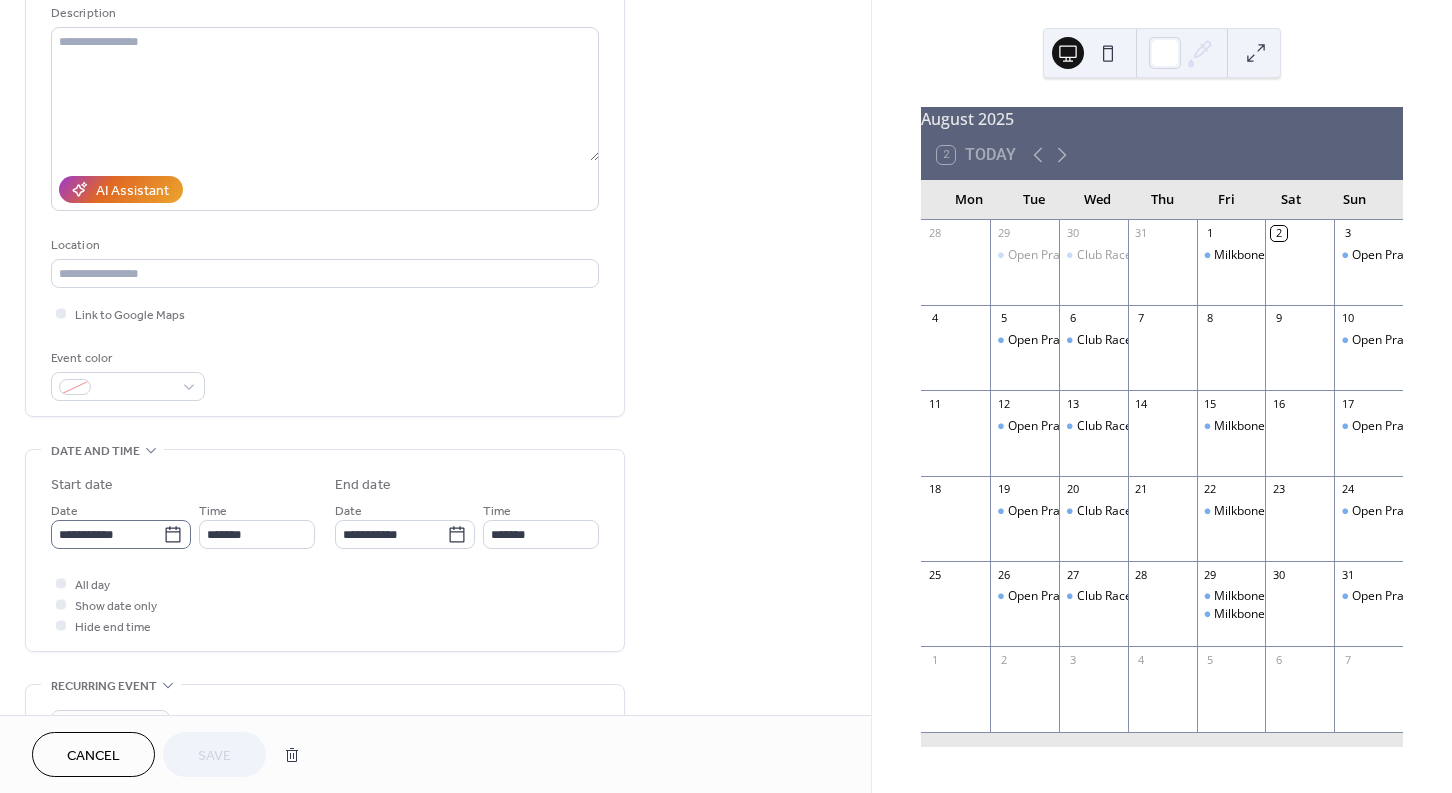 click 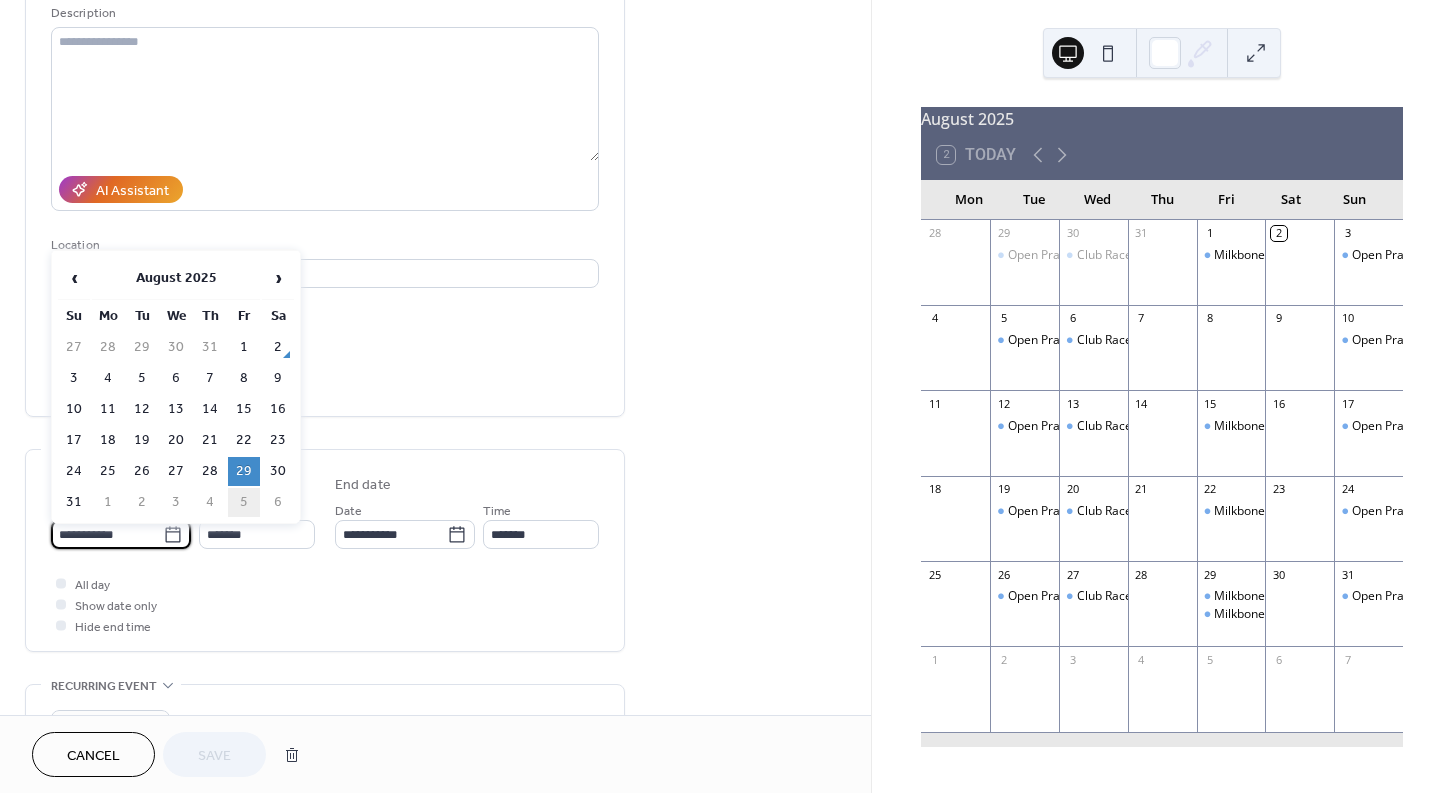 click on "5" at bounding box center [244, 502] 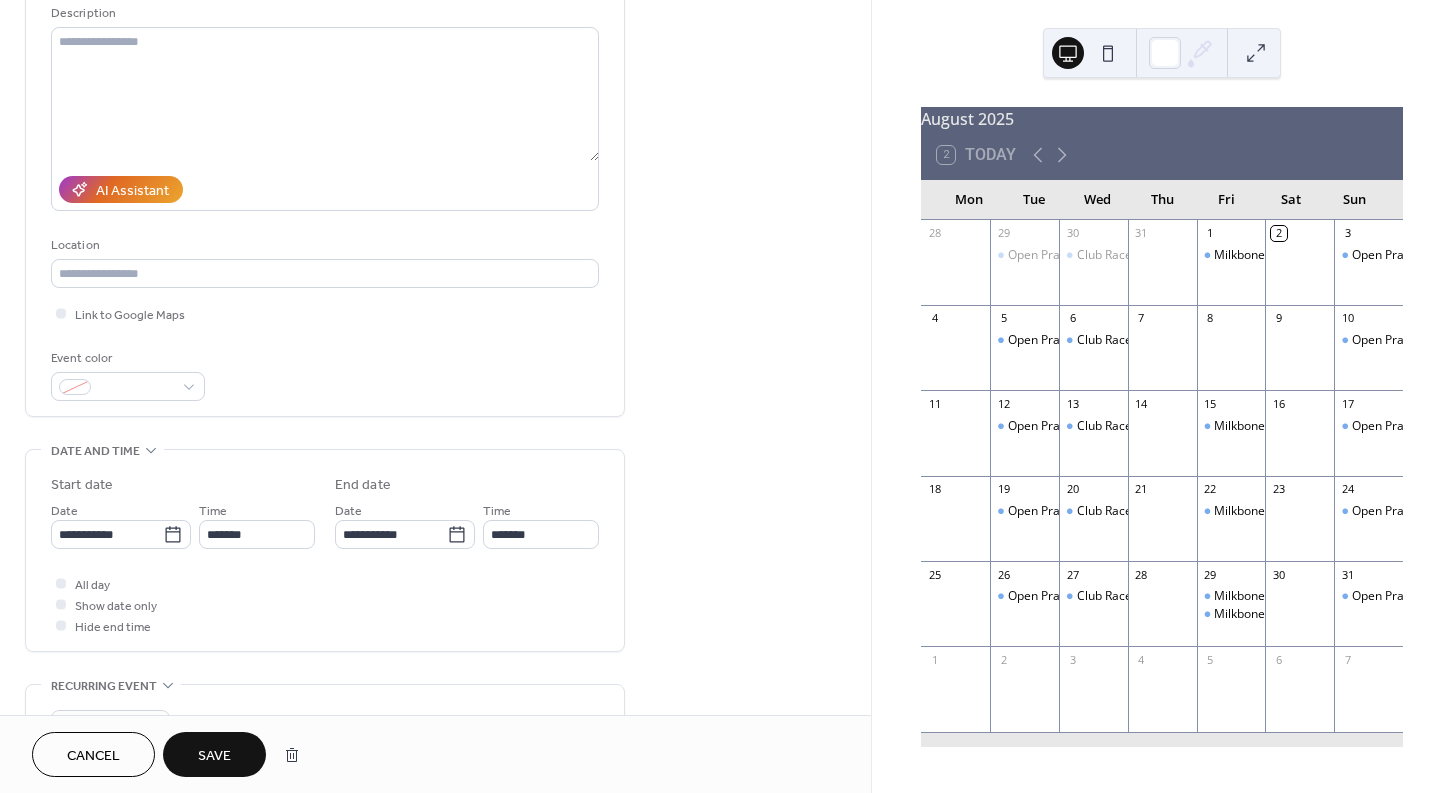 click on "Save" at bounding box center (214, 756) 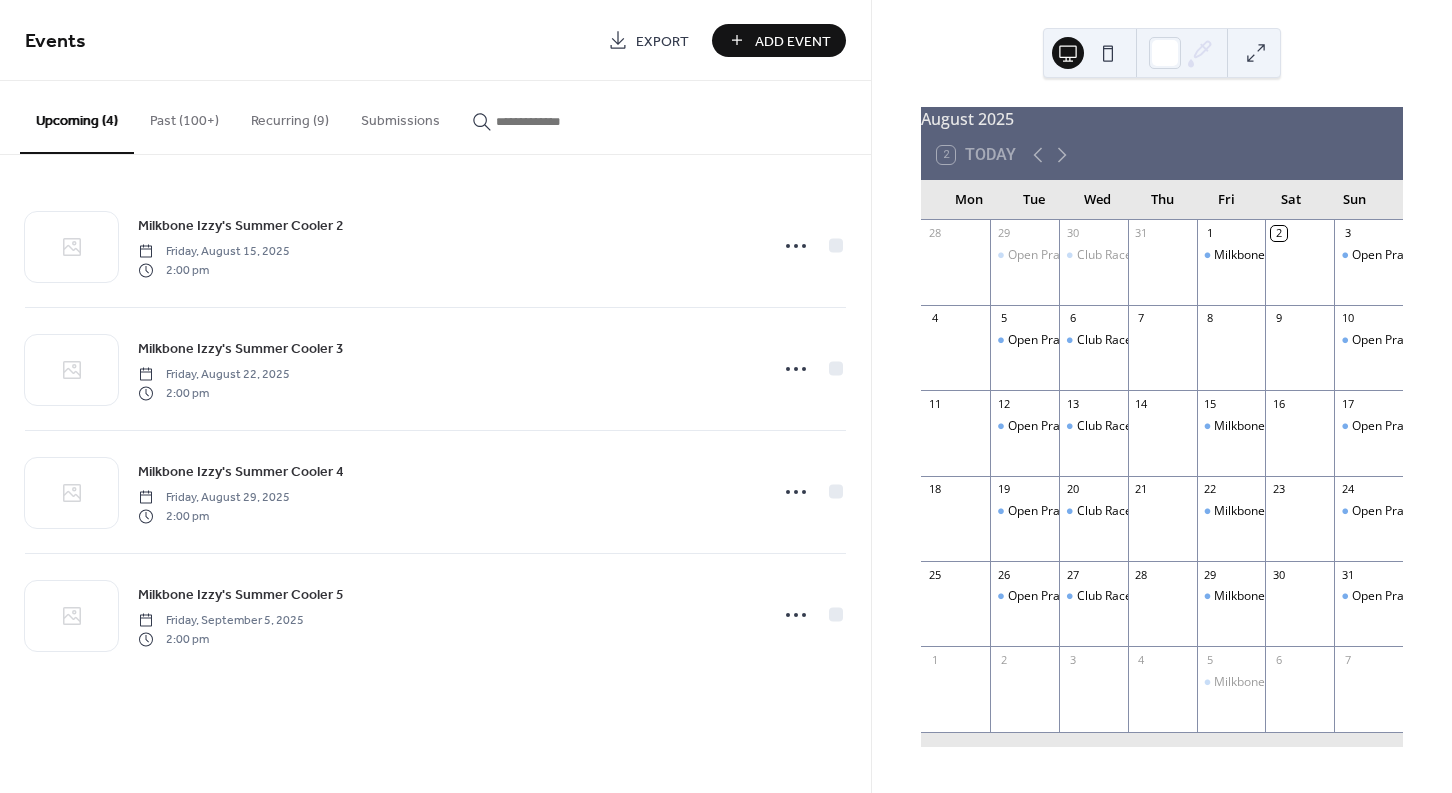 click on "Add Event" at bounding box center [793, 41] 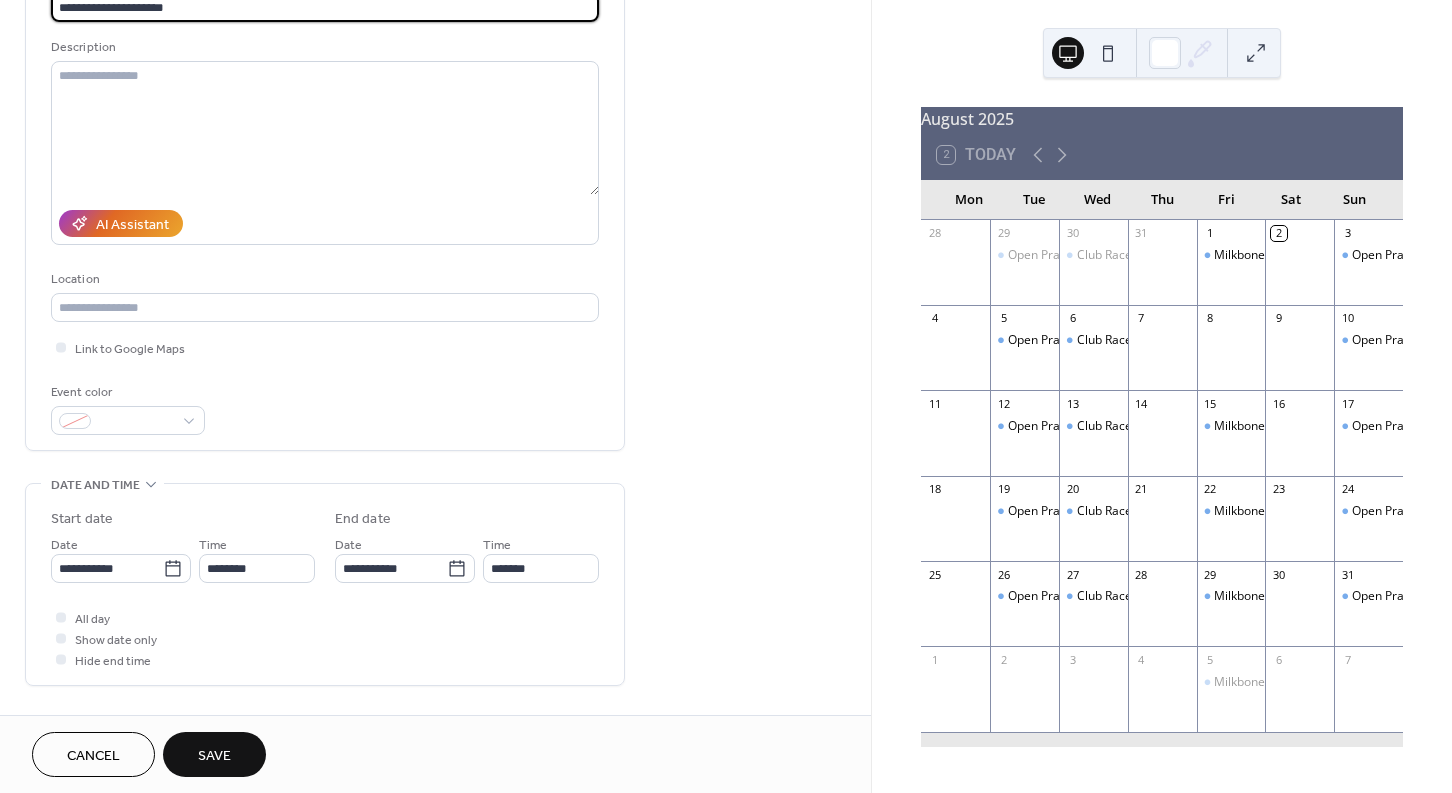 scroll, scrollTop: 183, scrollLeft: 0, axis: vertical 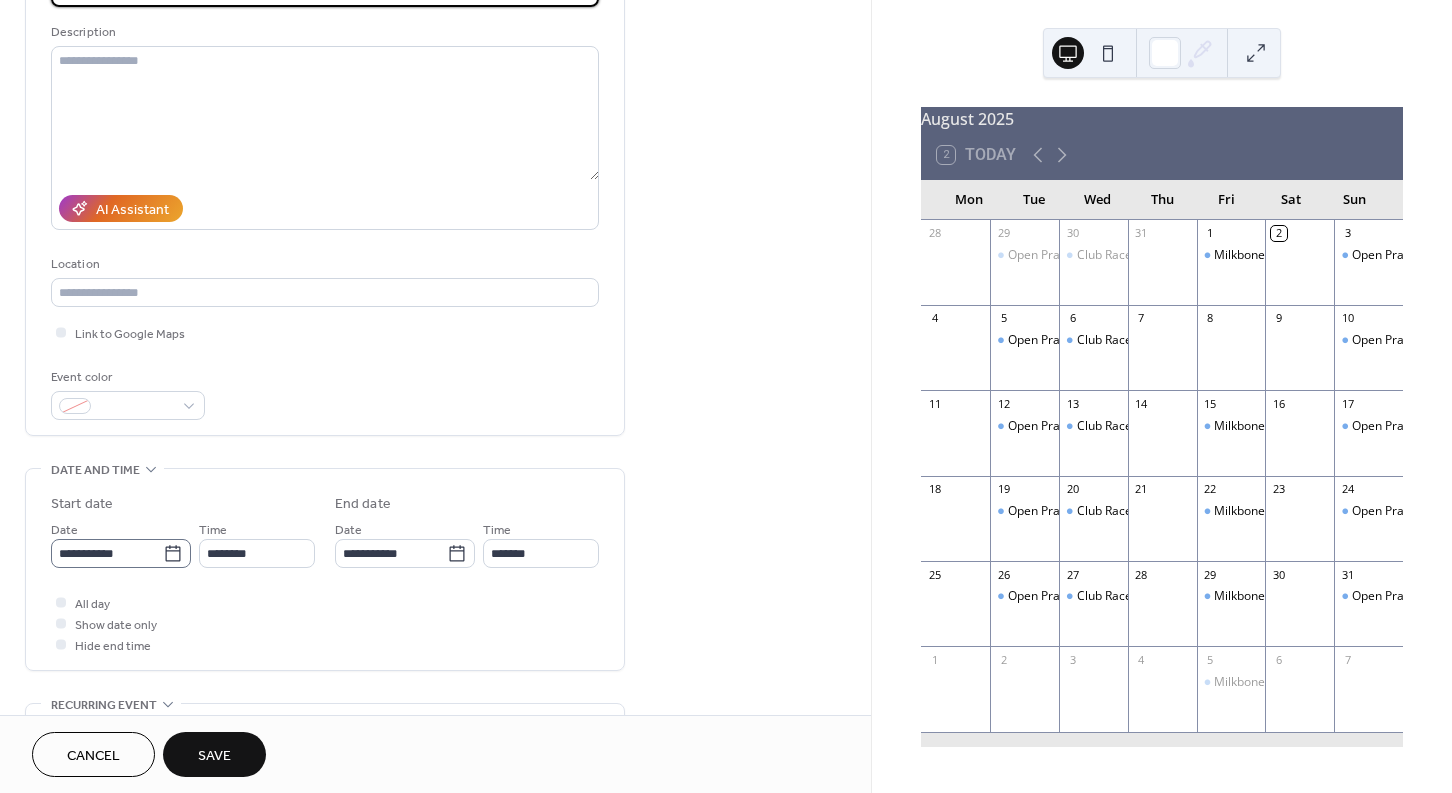 type on "**********" 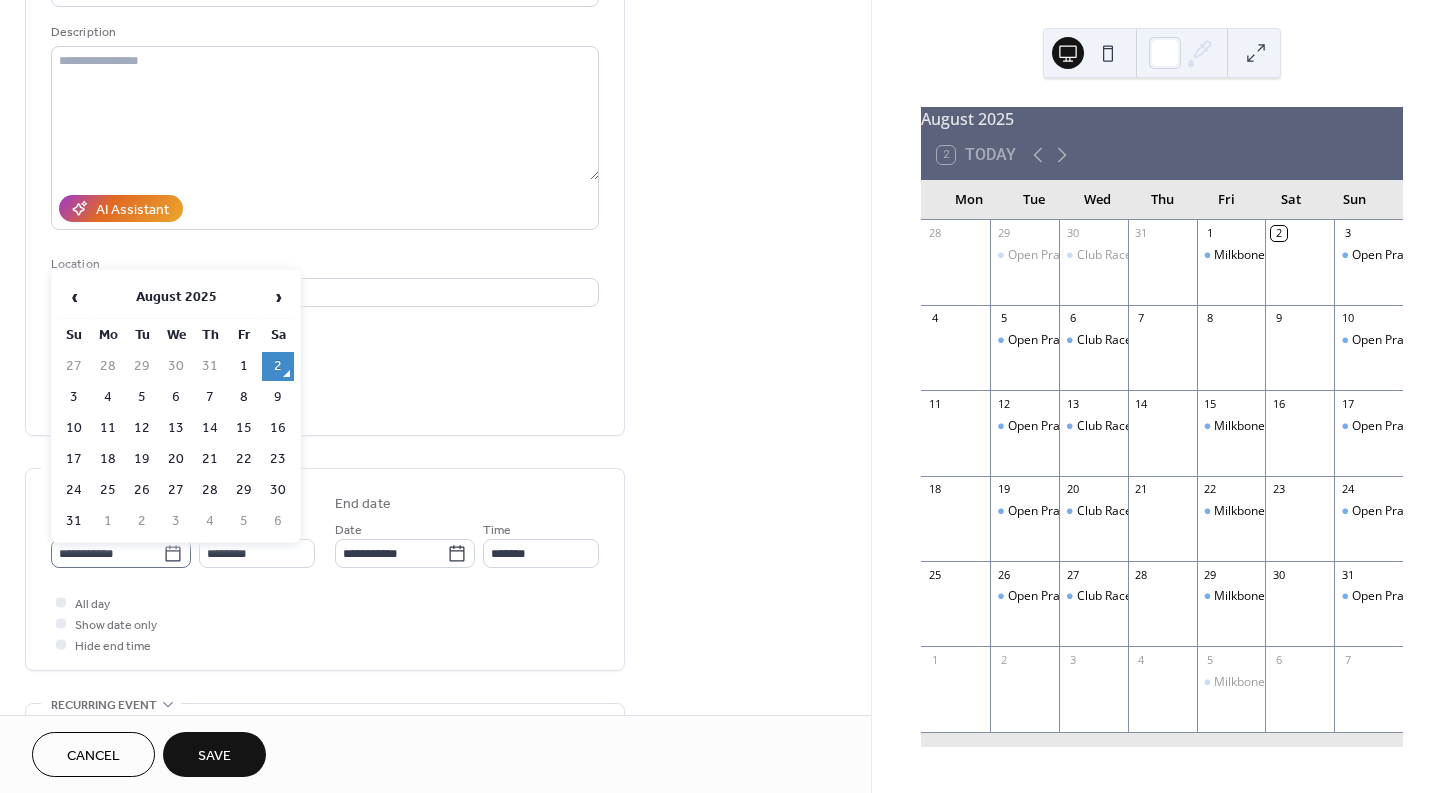 click 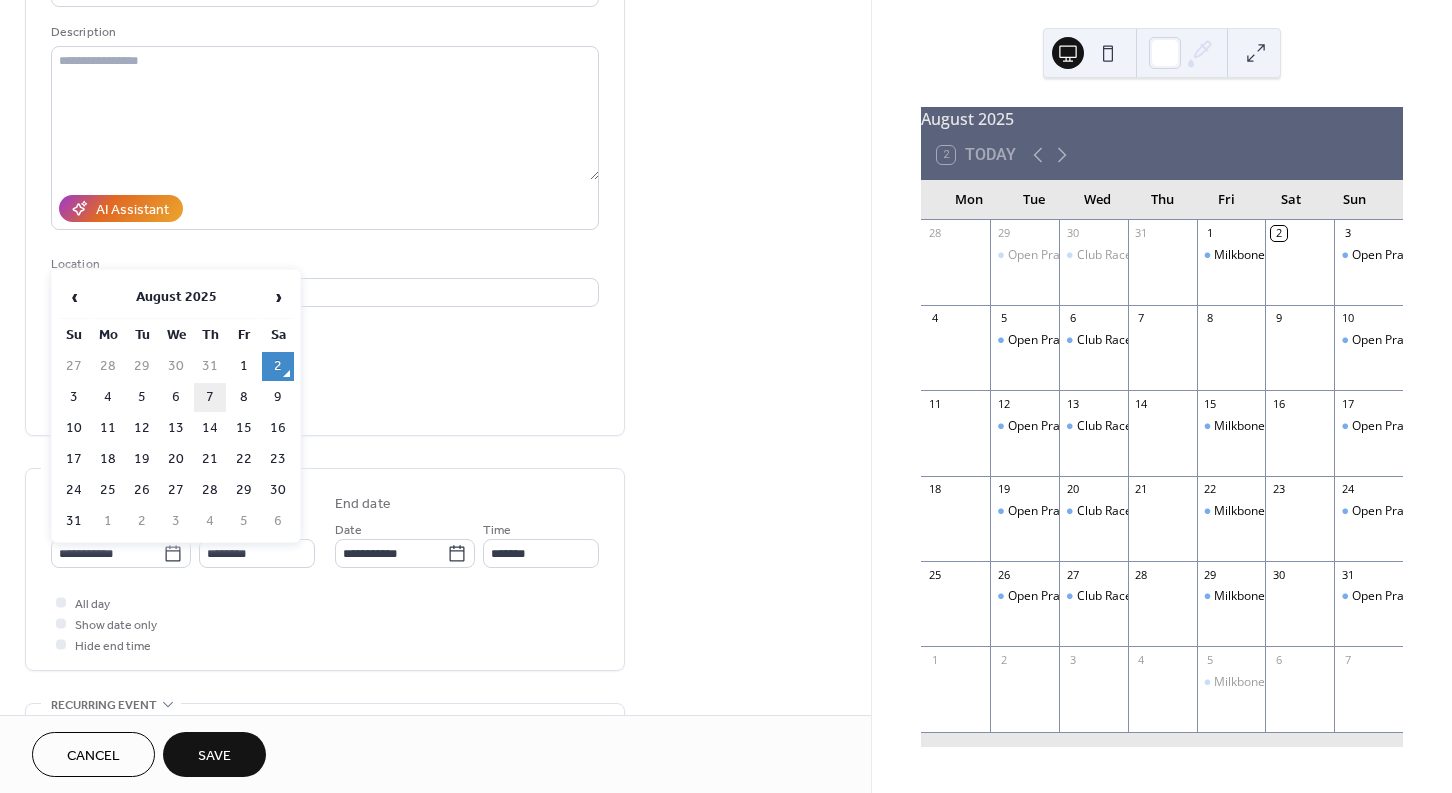 click on "7" at bounding box center [210, 397] 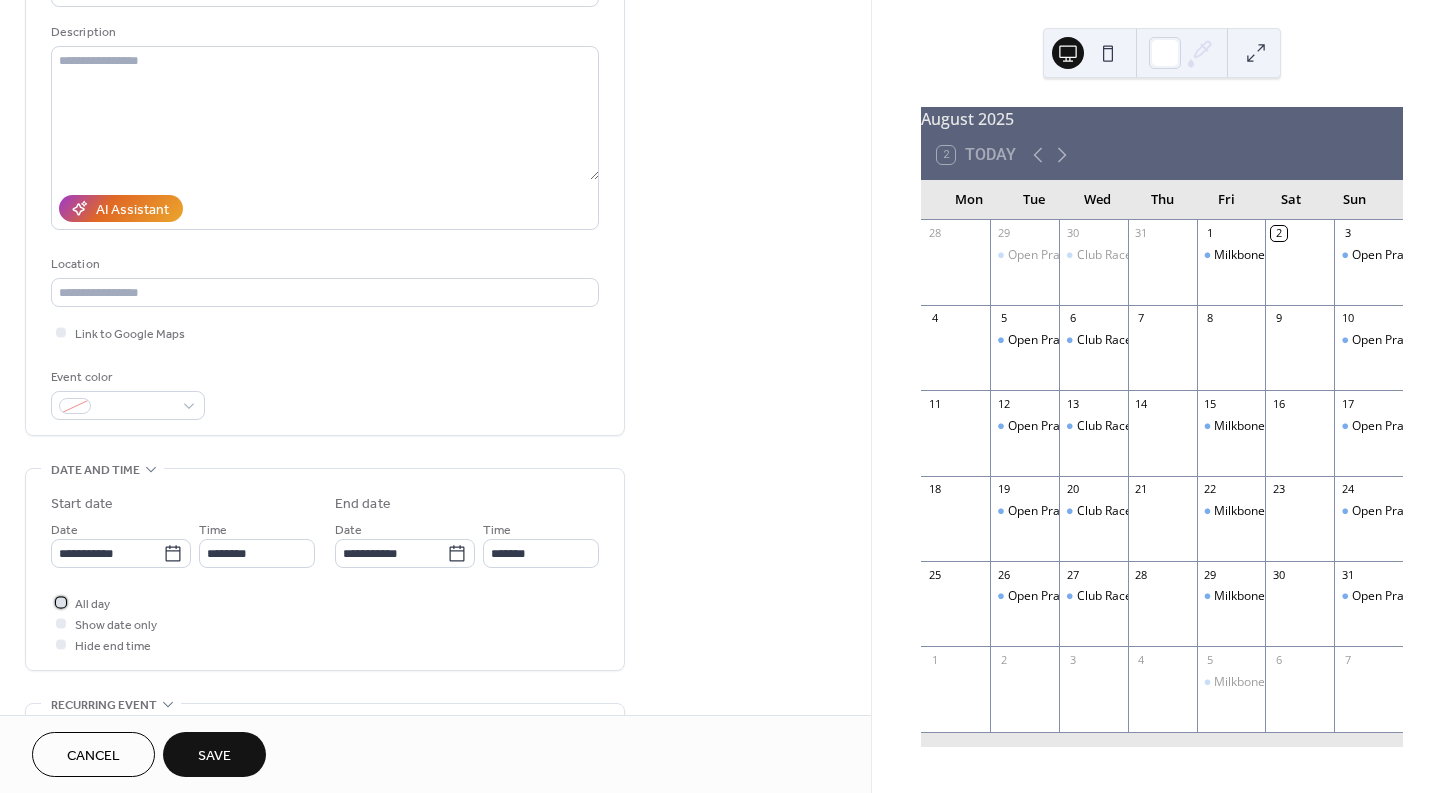 click at bounding box center (61, 602) 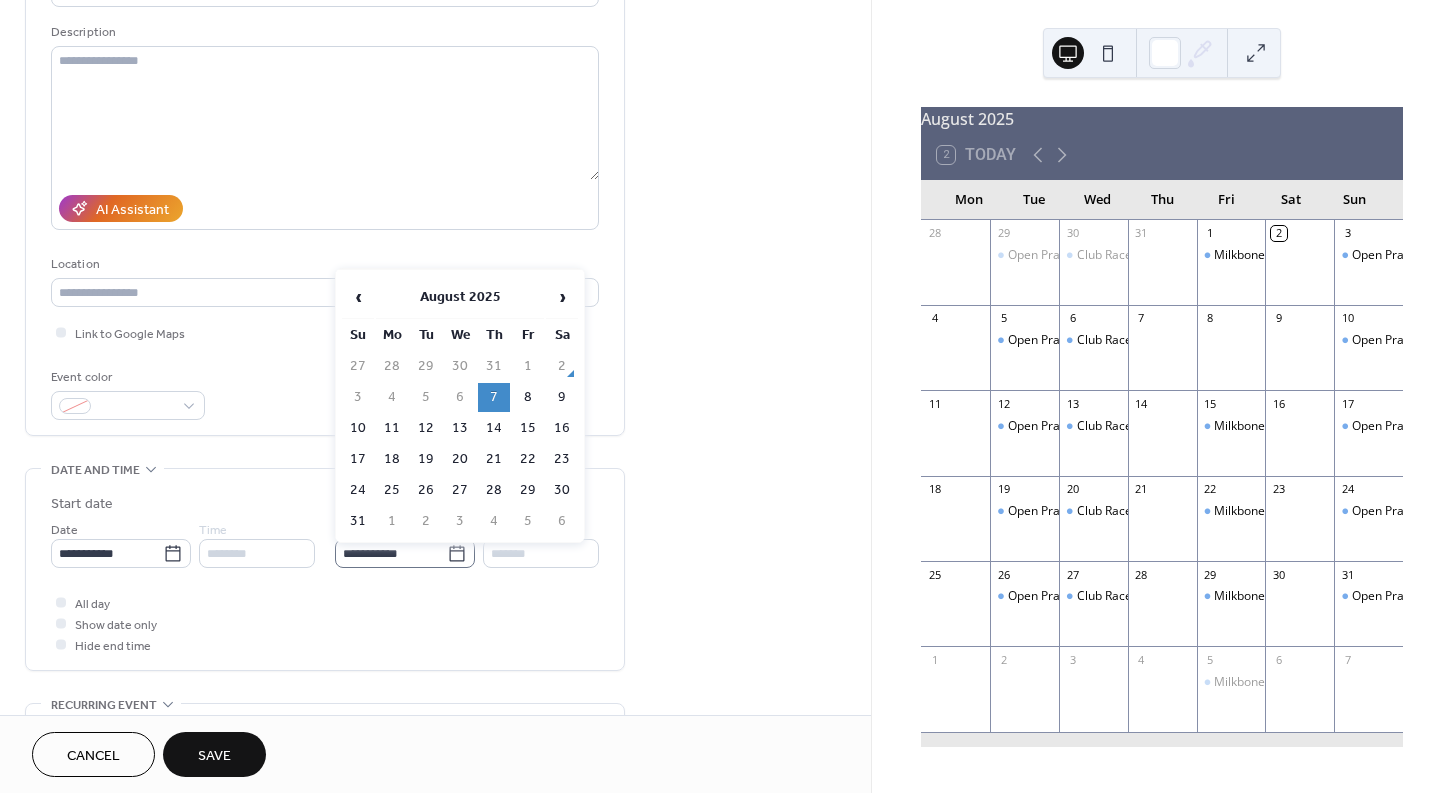 click 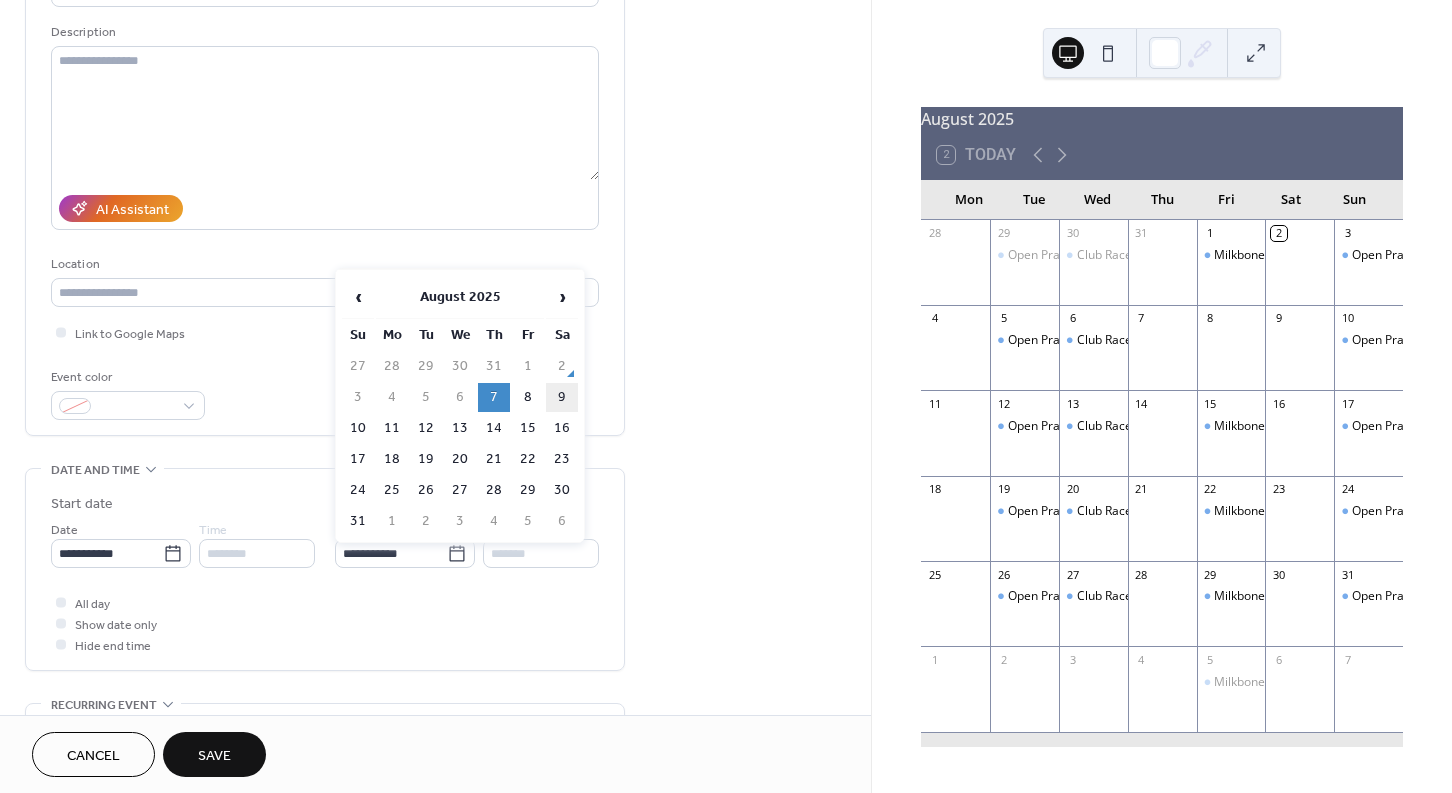 click on "9" at bounding box center (562, 397) 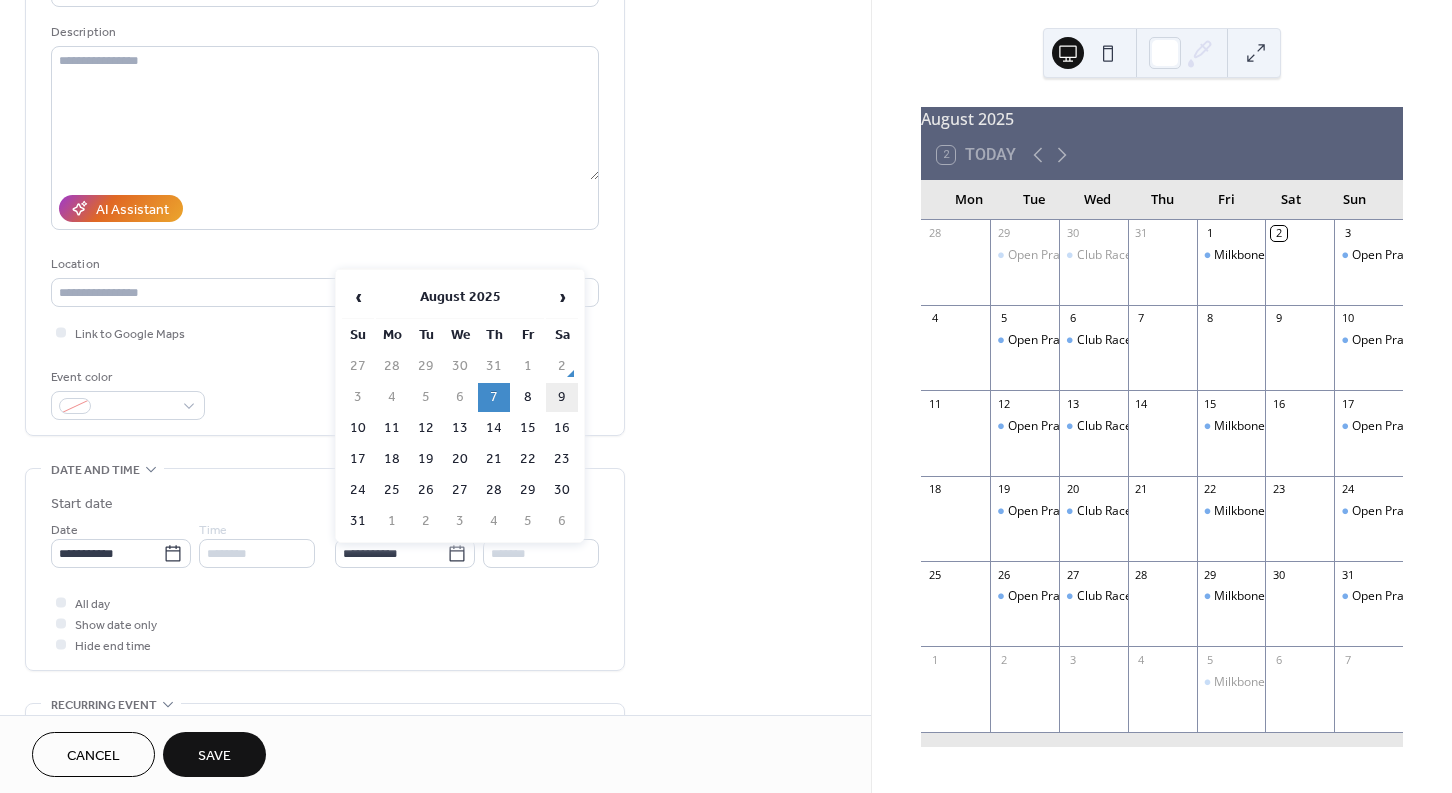 type on "**********" 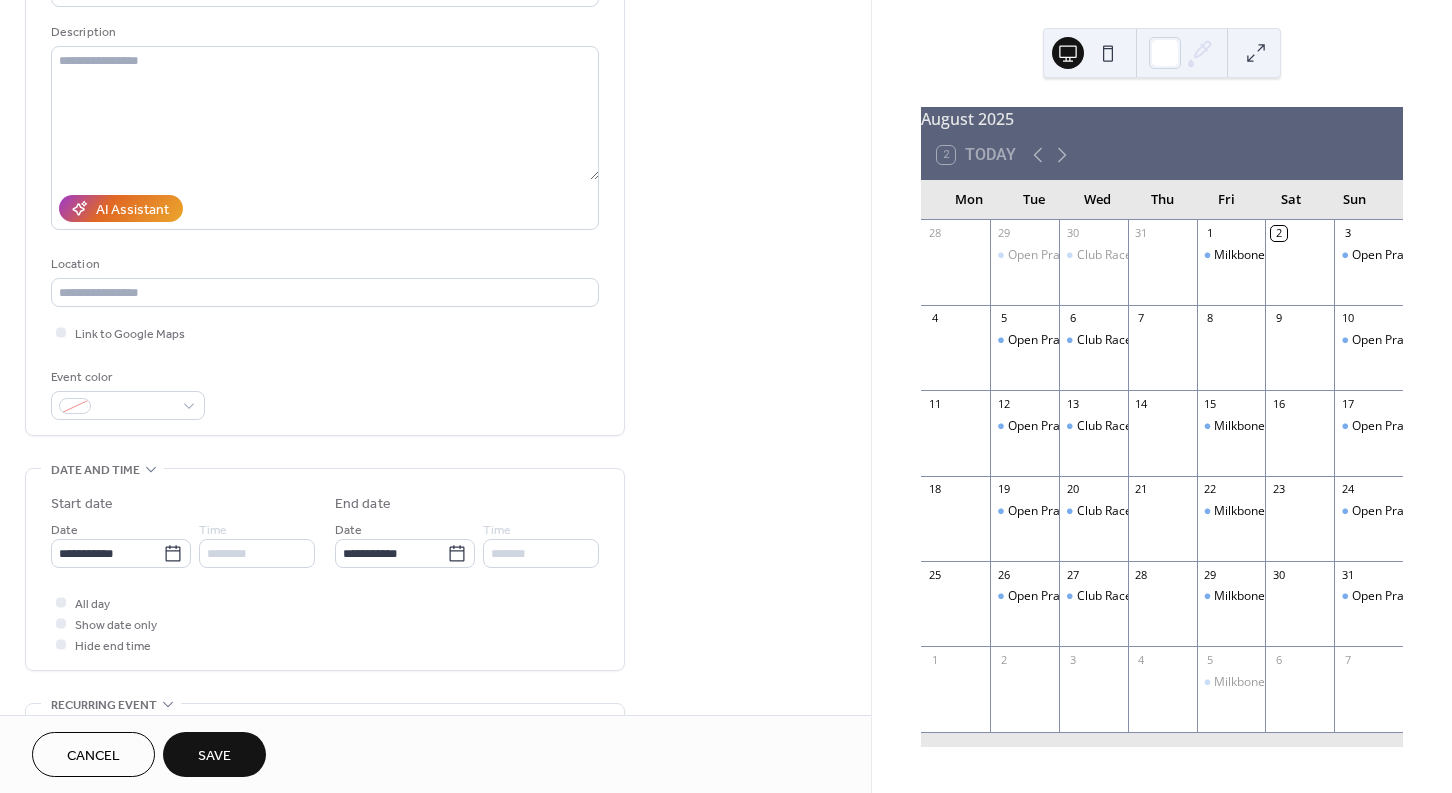 click on "Save" at bounding box center (214, 754) 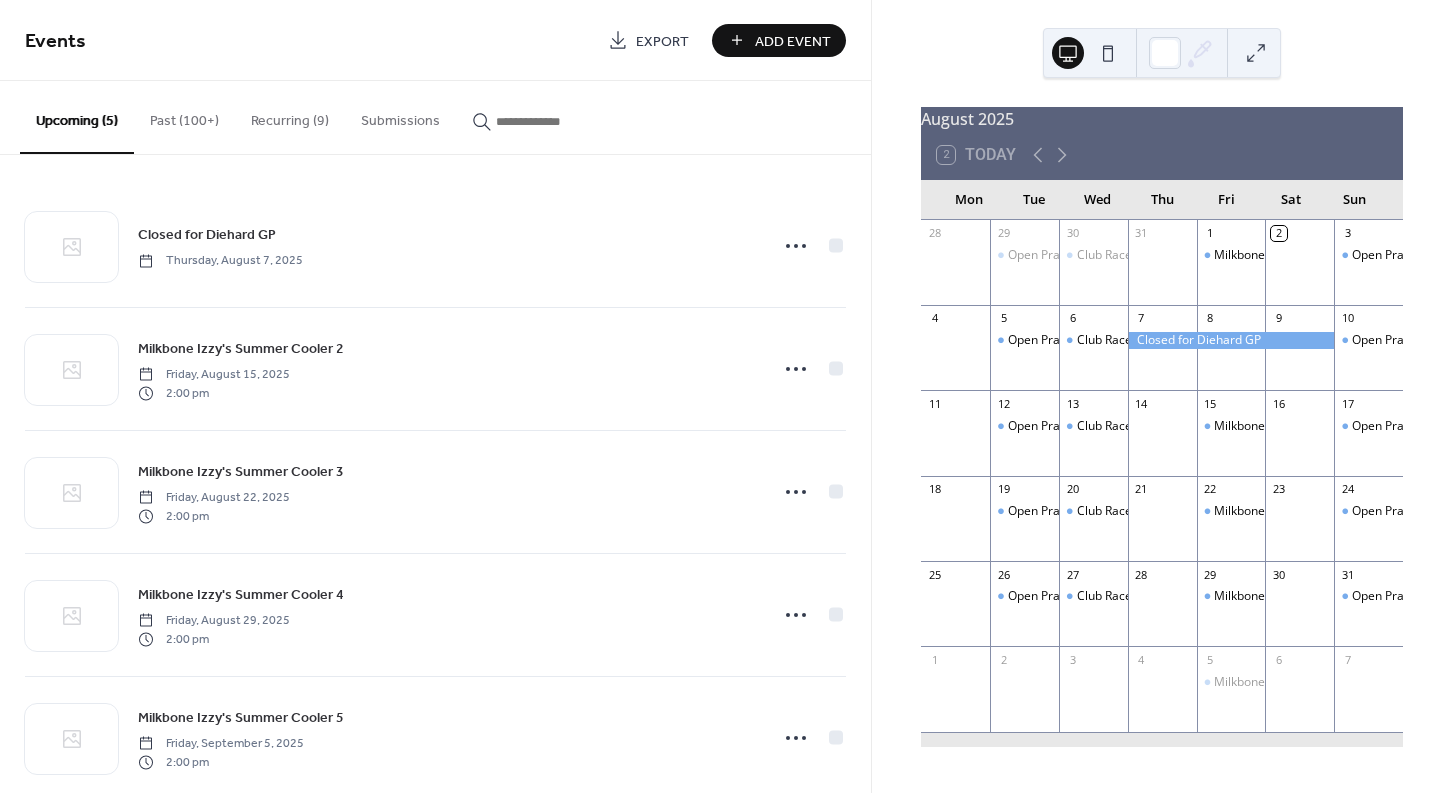 click on "Add Event" at bounding box center (793, 41) 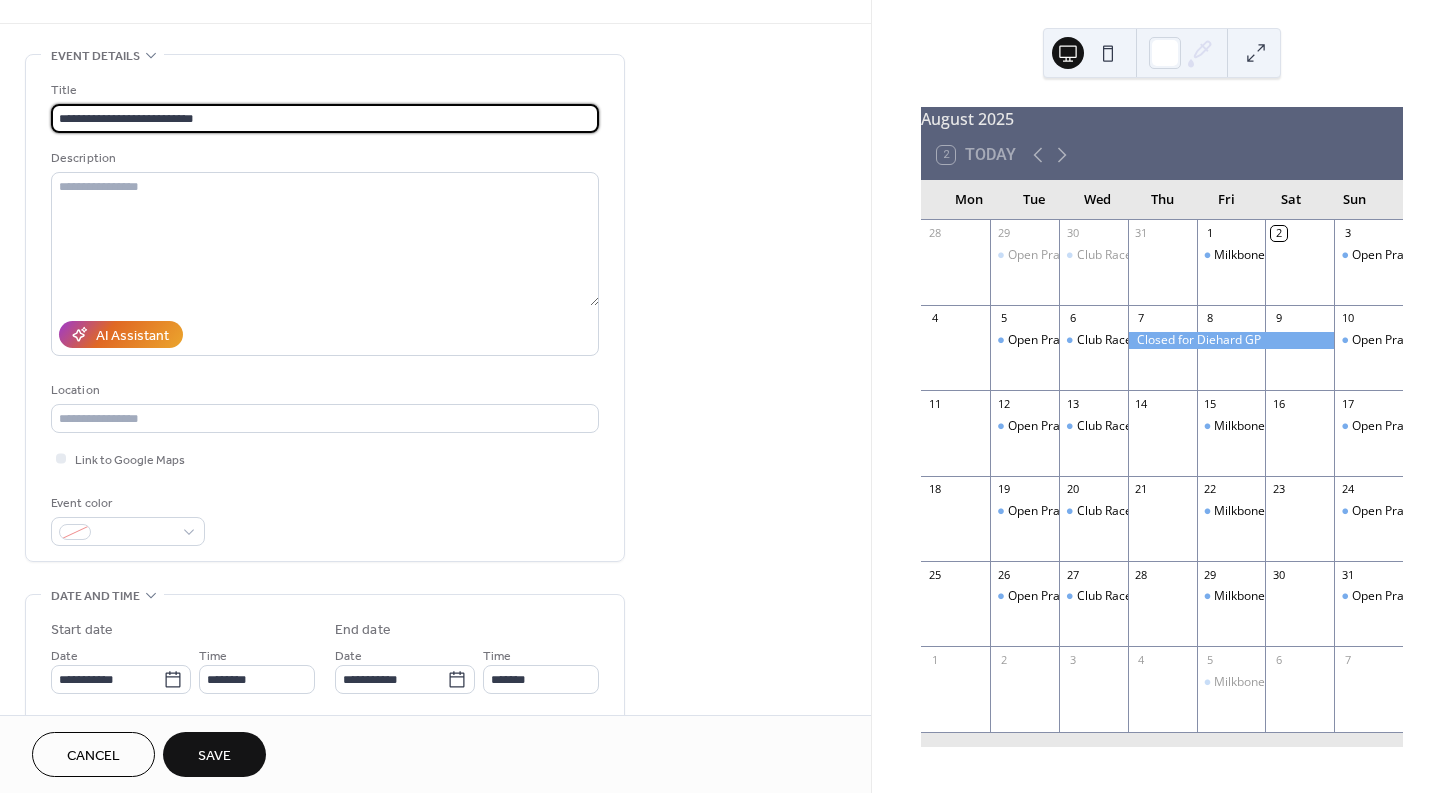 scroll, scrollTop: 167, scrollLeft: 0, axis: vertical 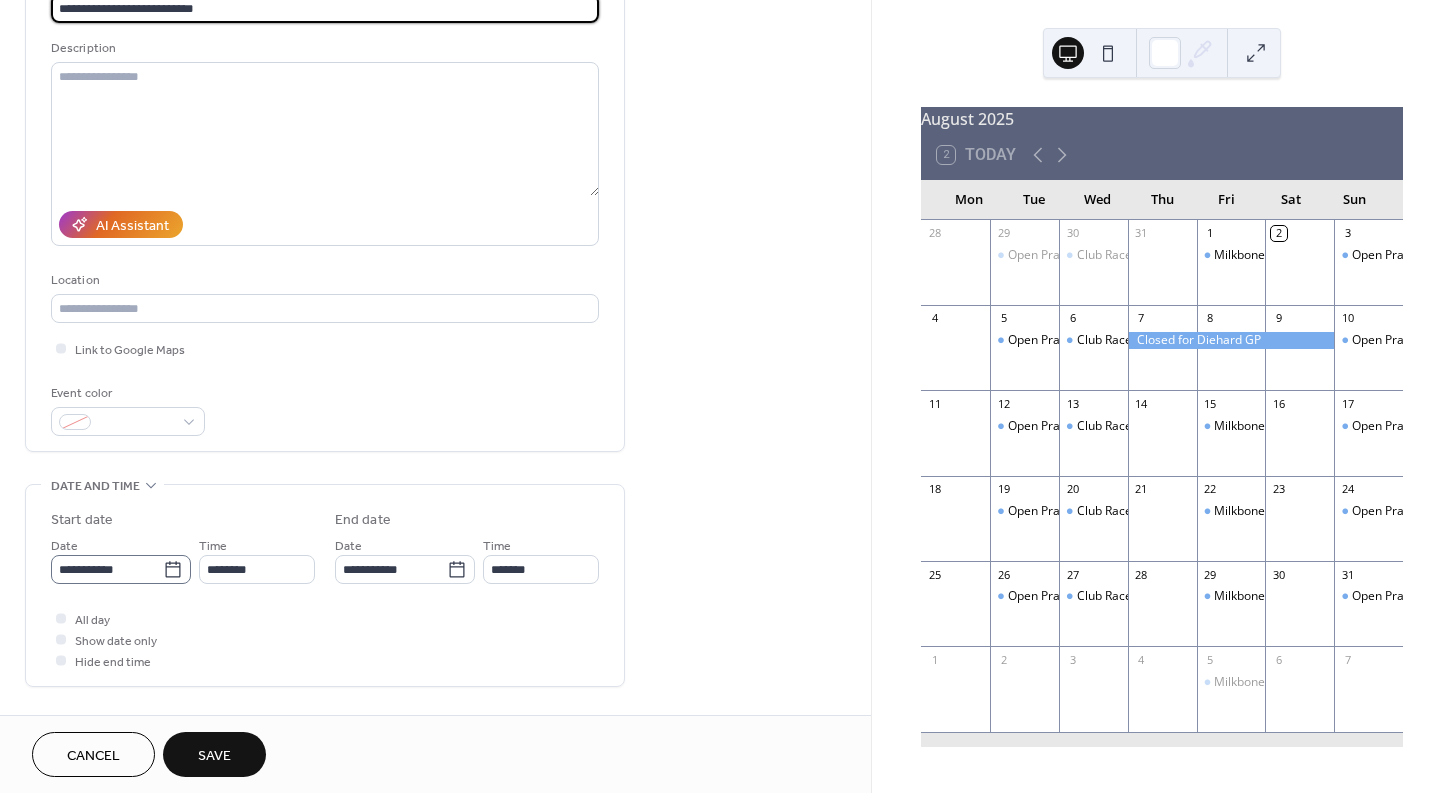 type on "**********" 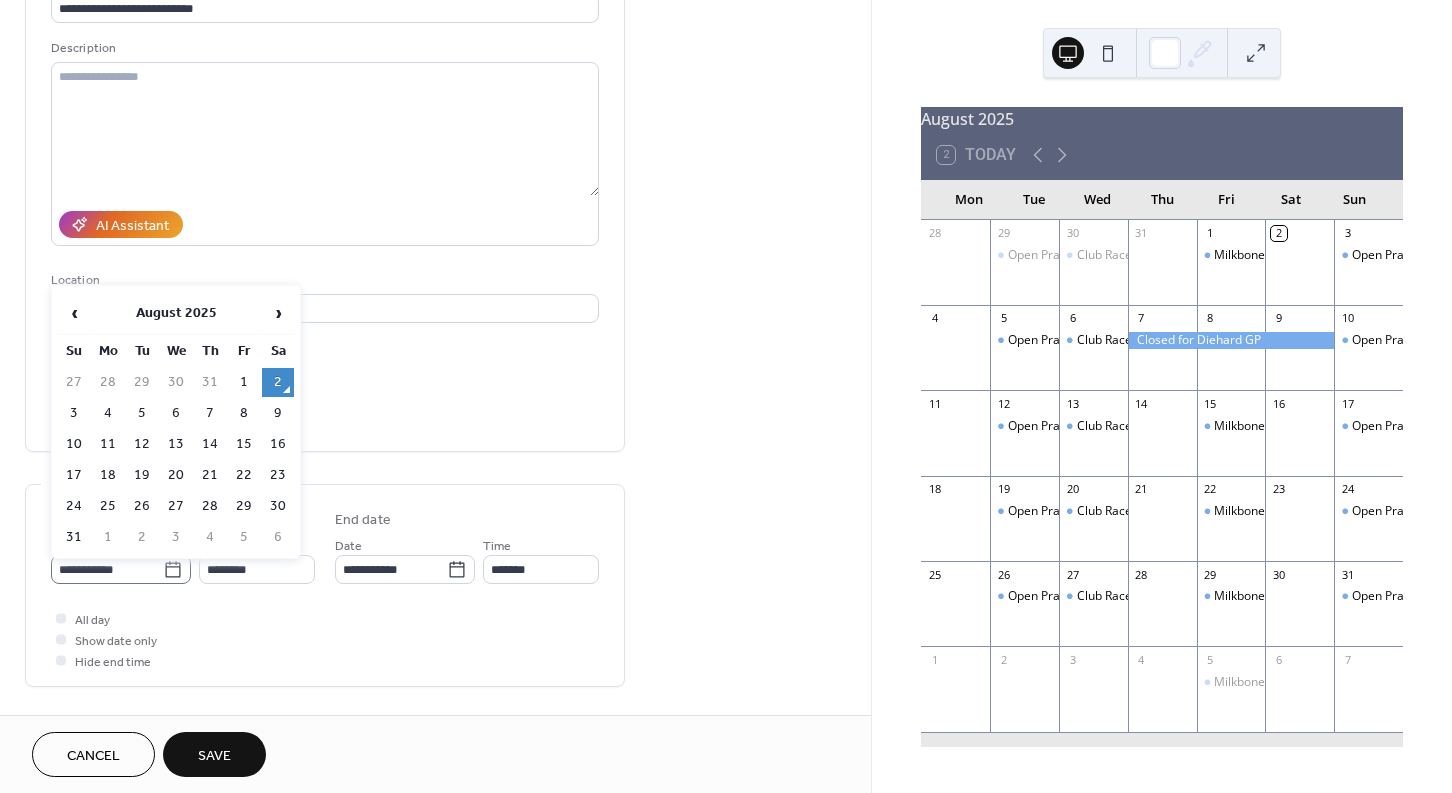 click 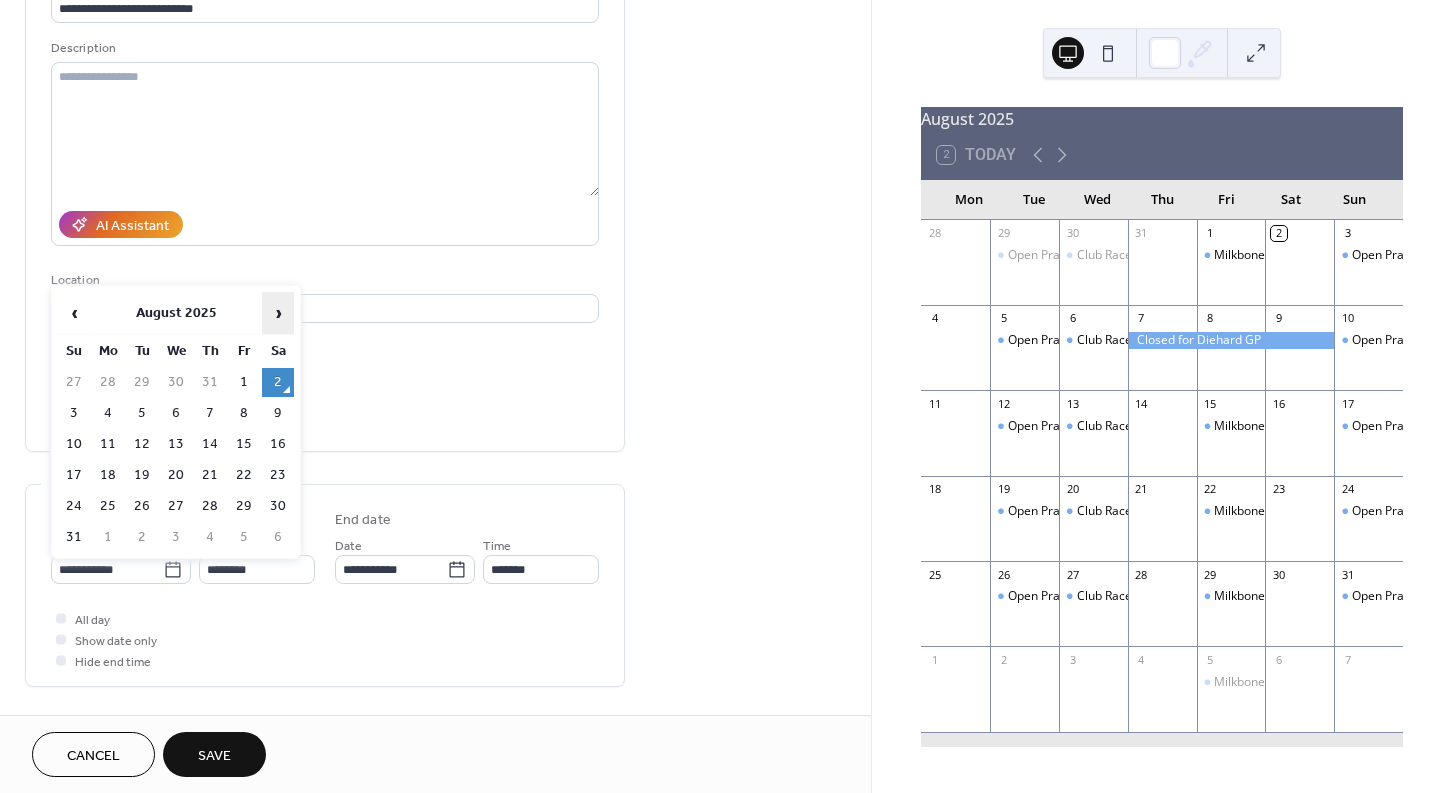 click on "›" at bounding box center [278, 313] 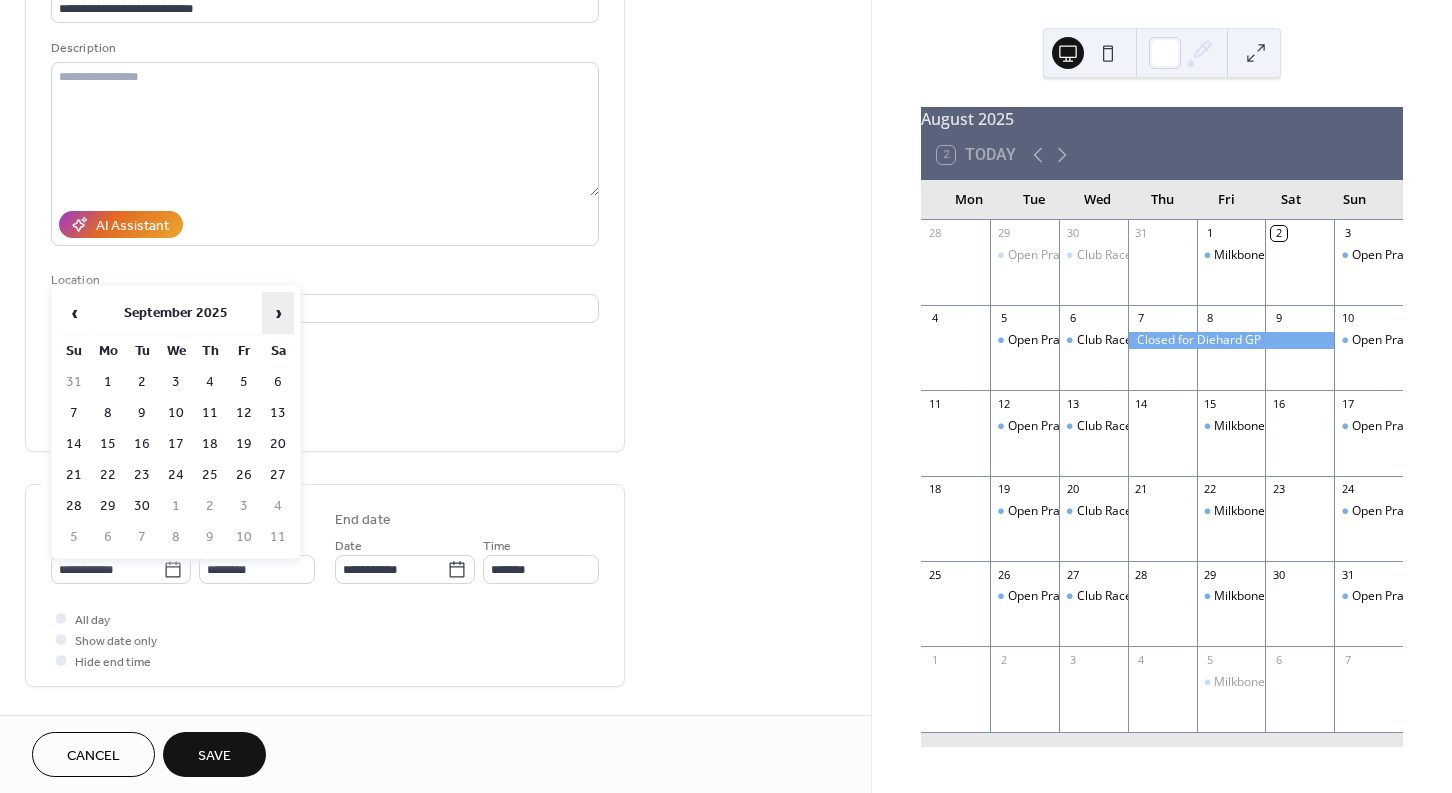click on "›" at bounding box center (278, 313) 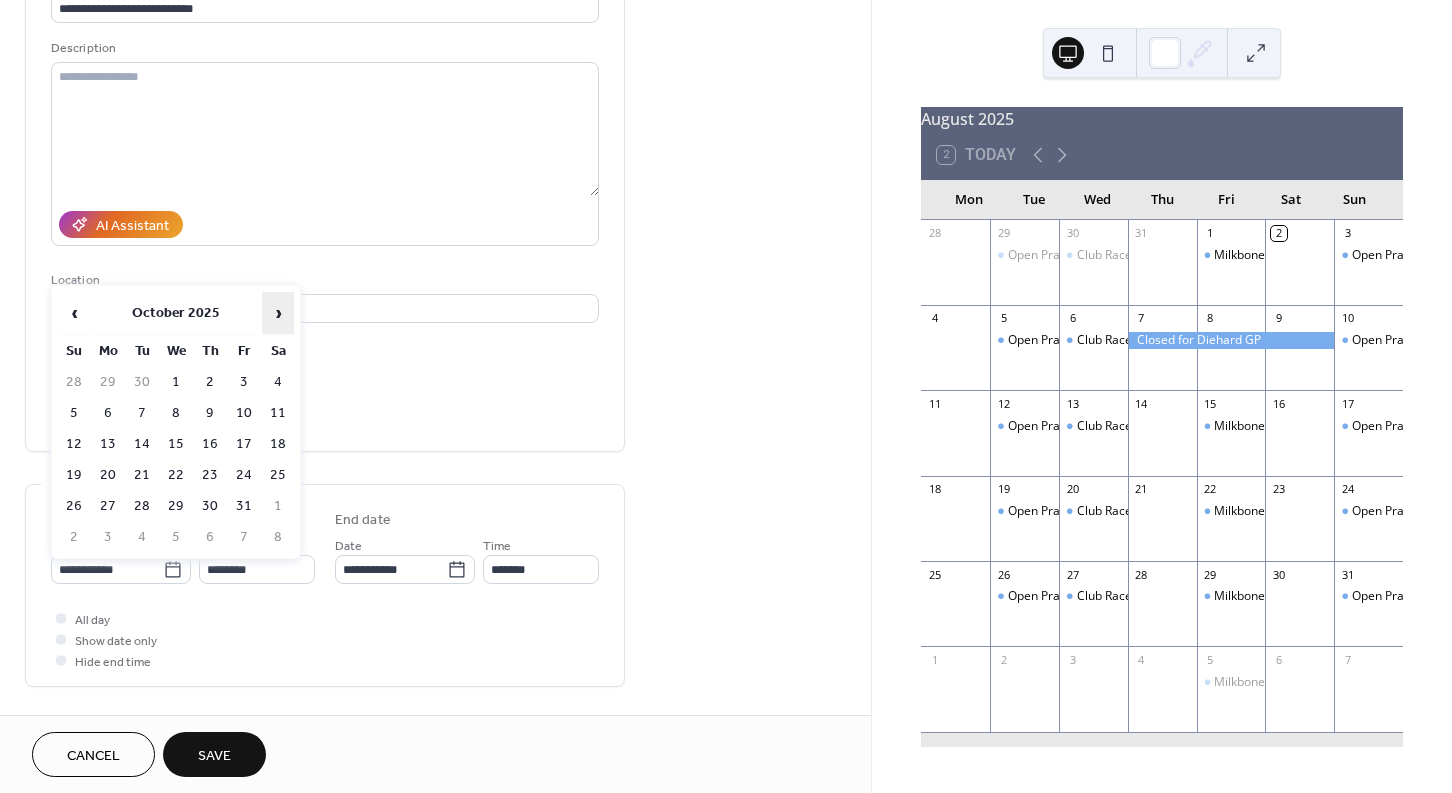 click on "›" at bounding box center (278, 313) 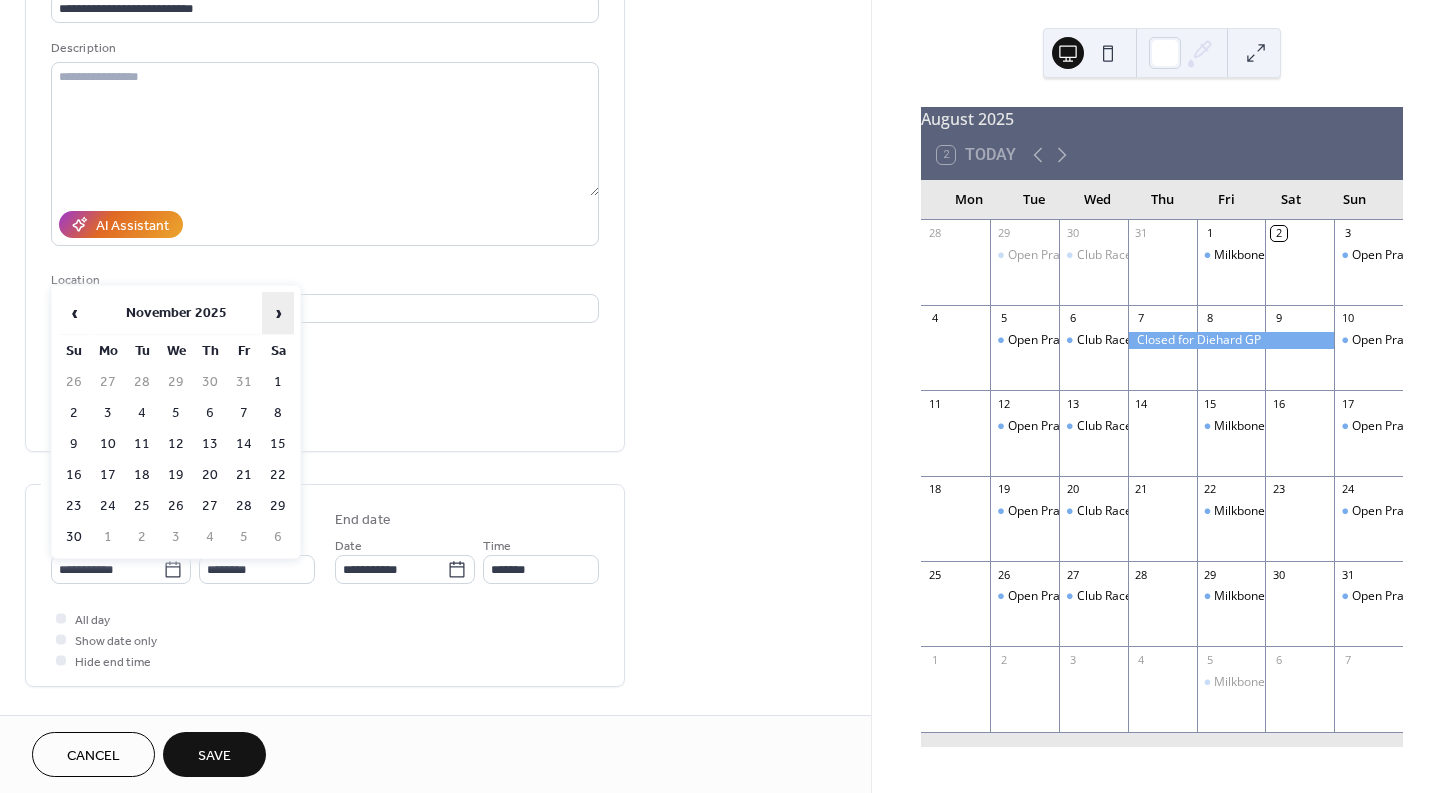 click on "›" at bounding box center (278, 313) 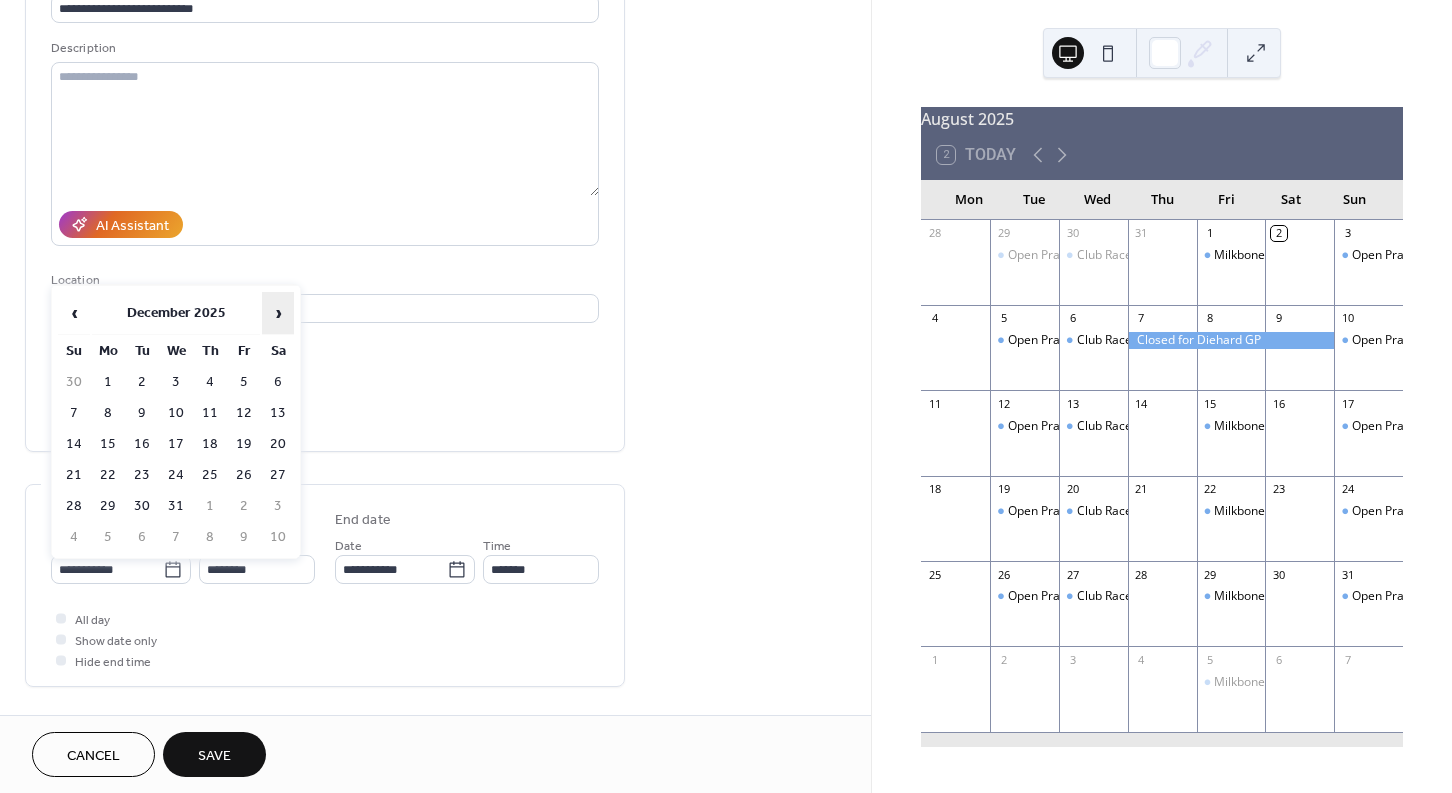 click on "›" at bounding box center [278, 313] 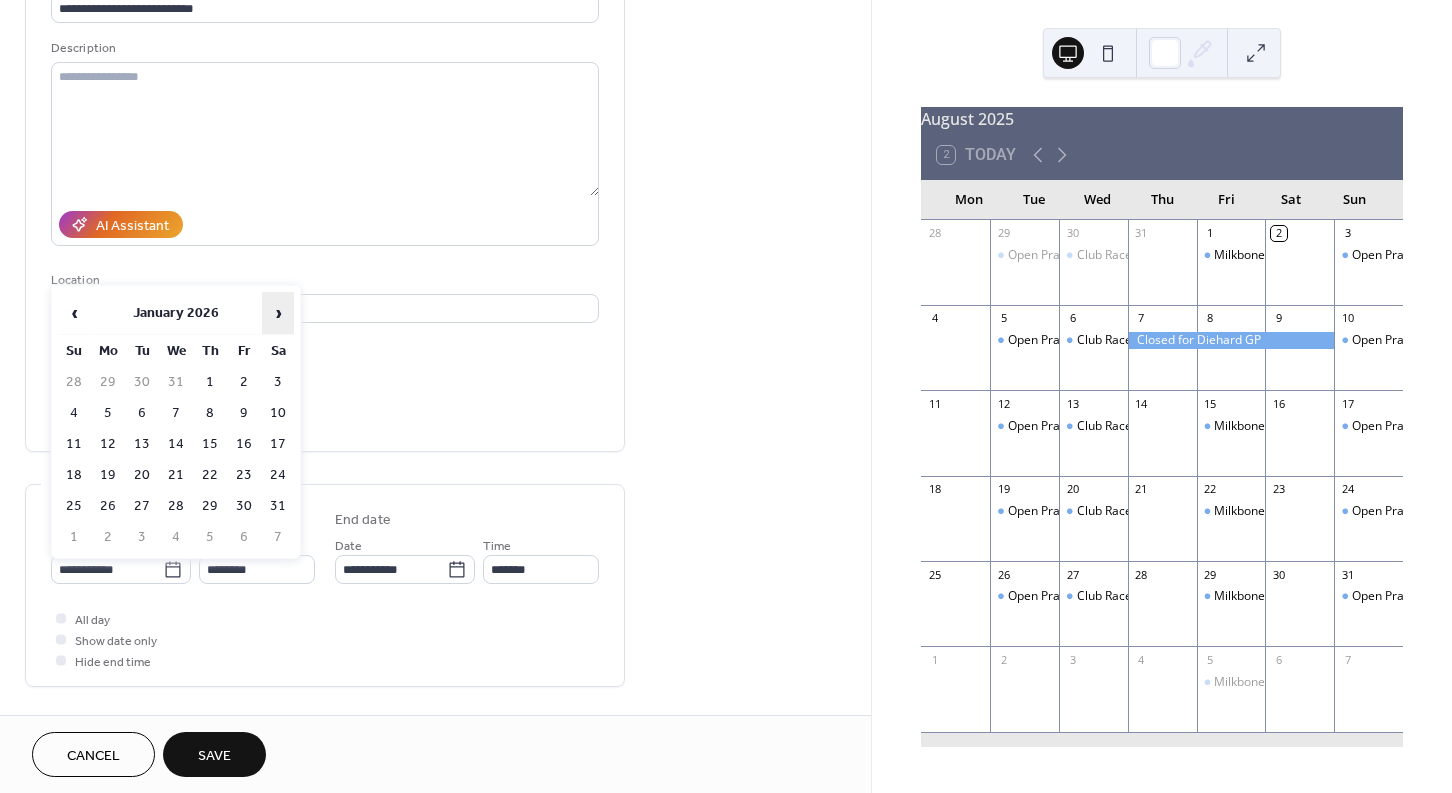 click on "›" at bounding box center (278, 313) 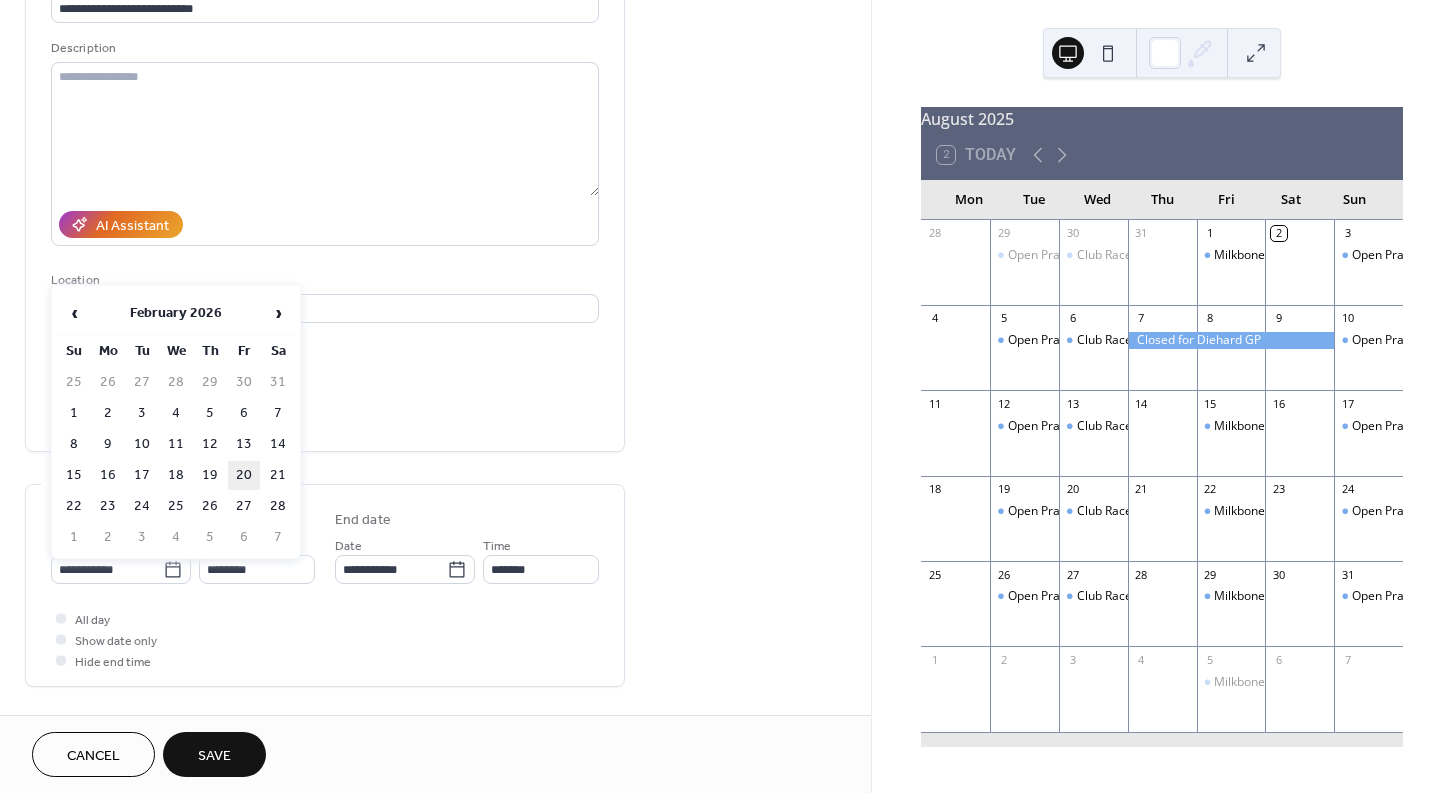 click on "20" at bounding box center [244, 475] 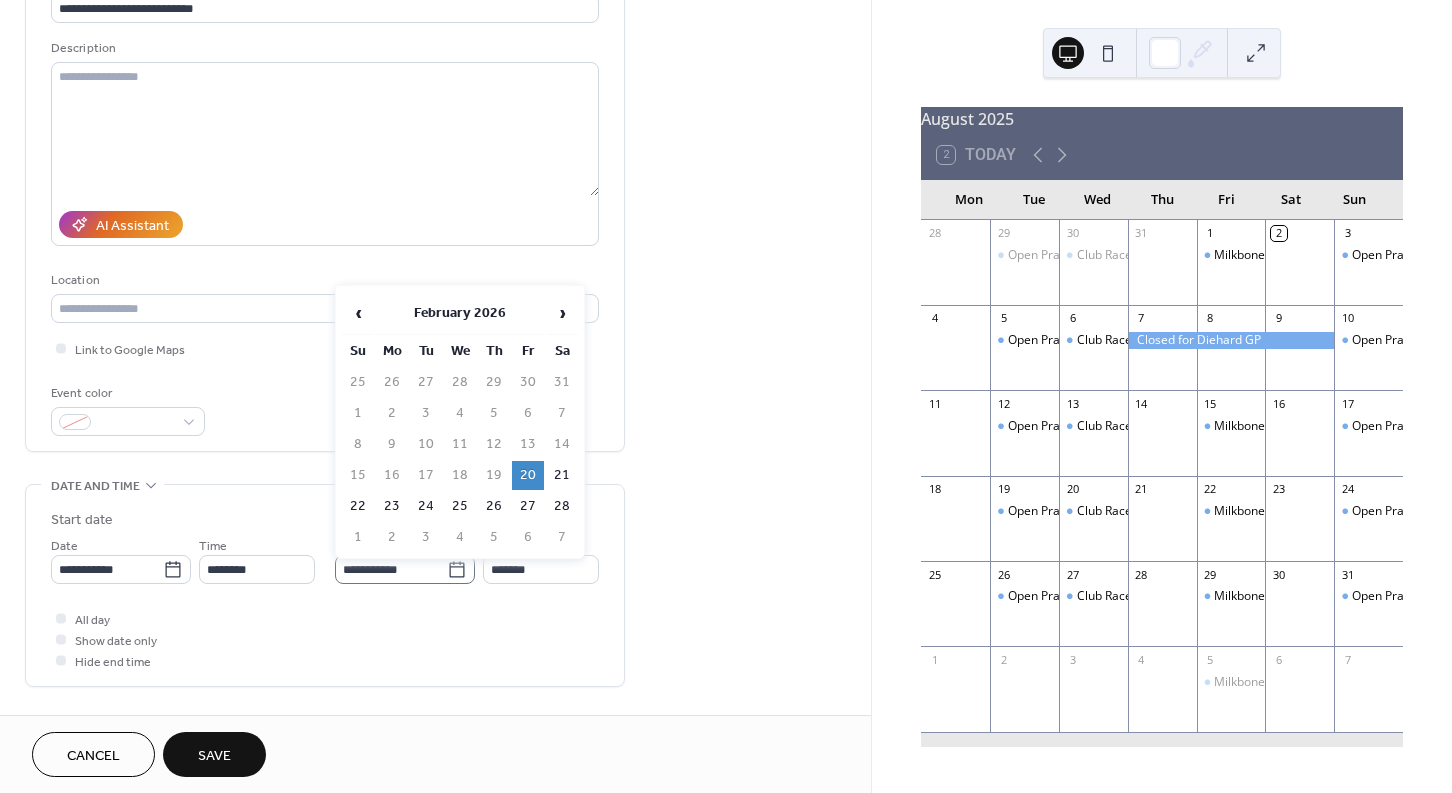 click 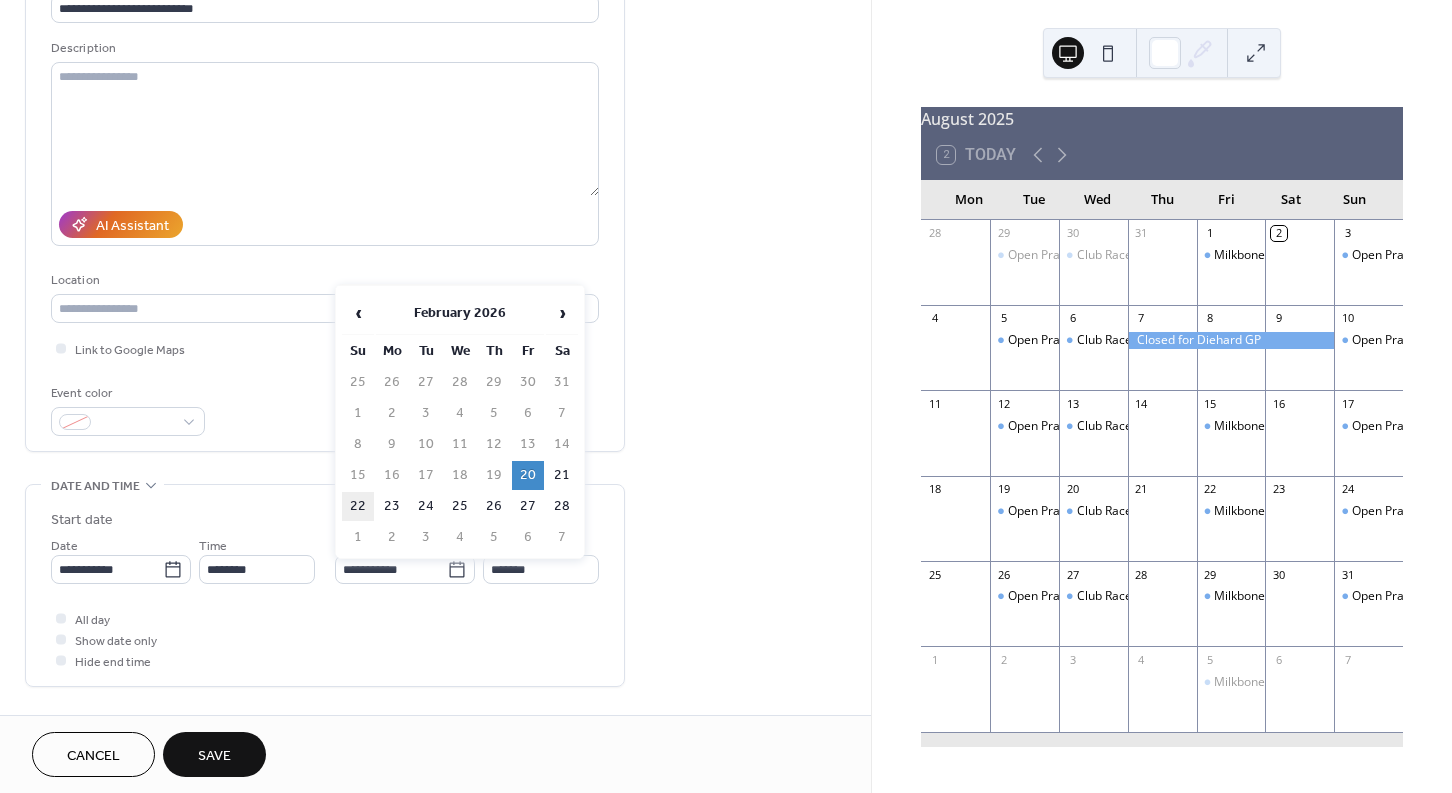 click on "22" at bounding box center (358, 506) 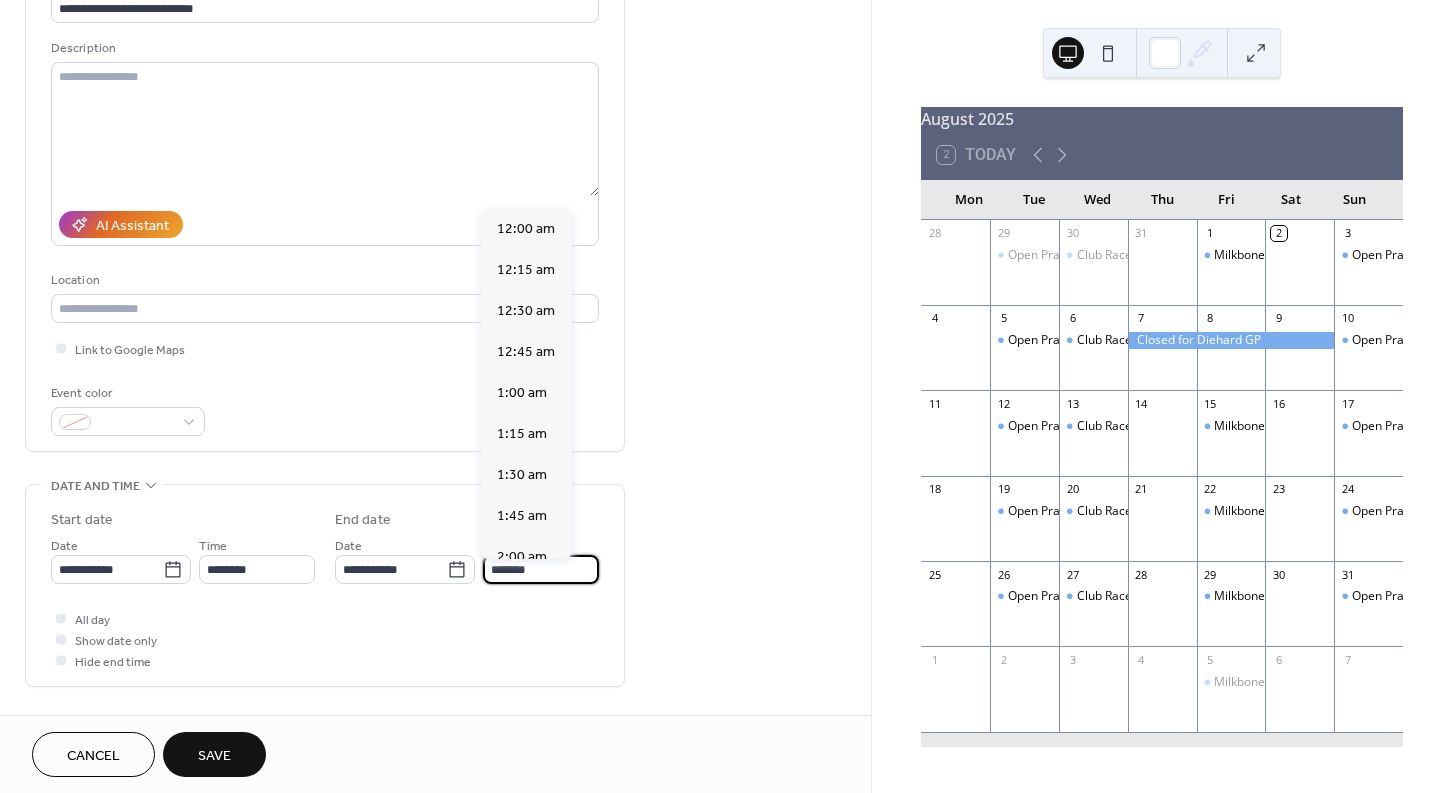 click on "*******" at bounding box center (541, 569) 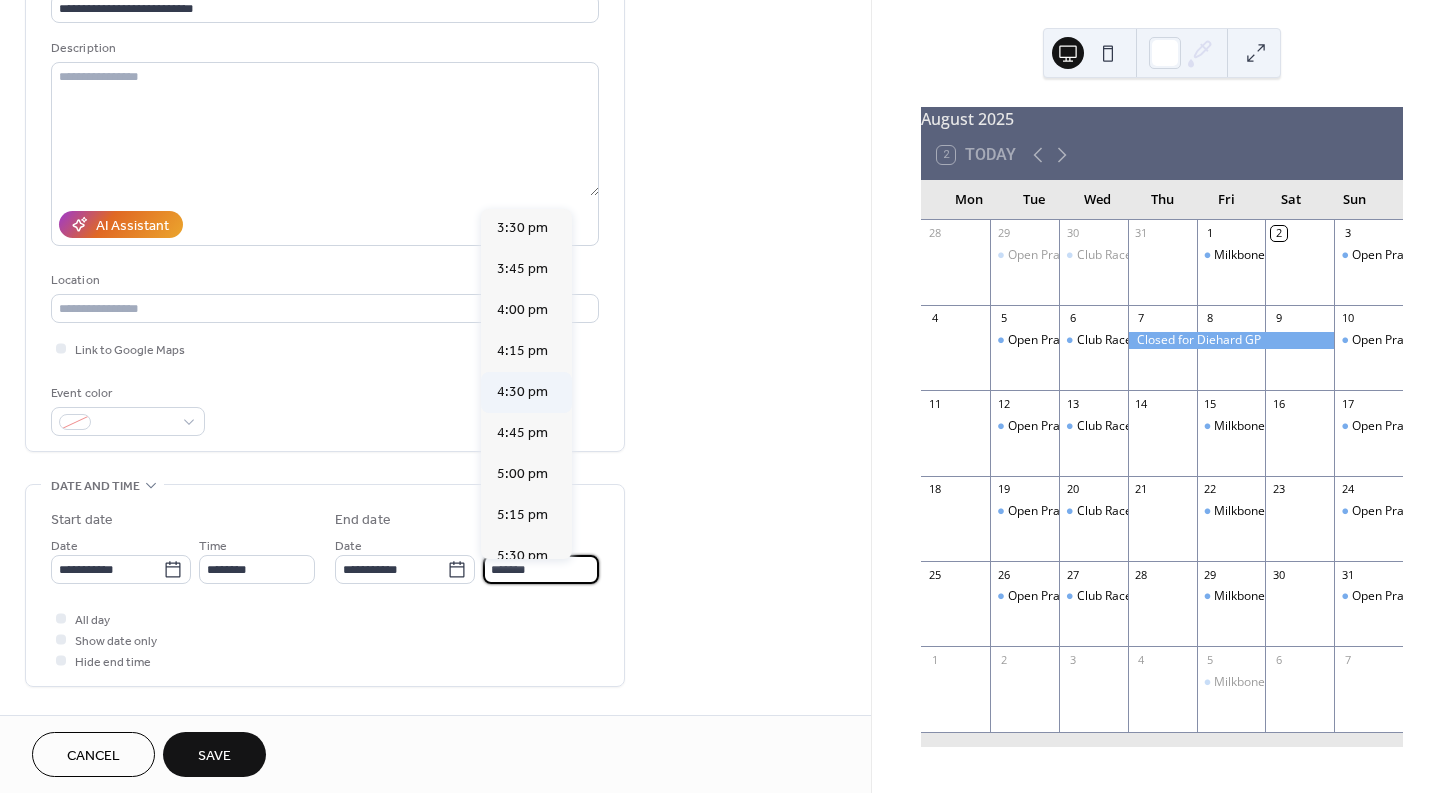 scroll, scrollTop: 2560, scrollLeft: 0, axis: vertical 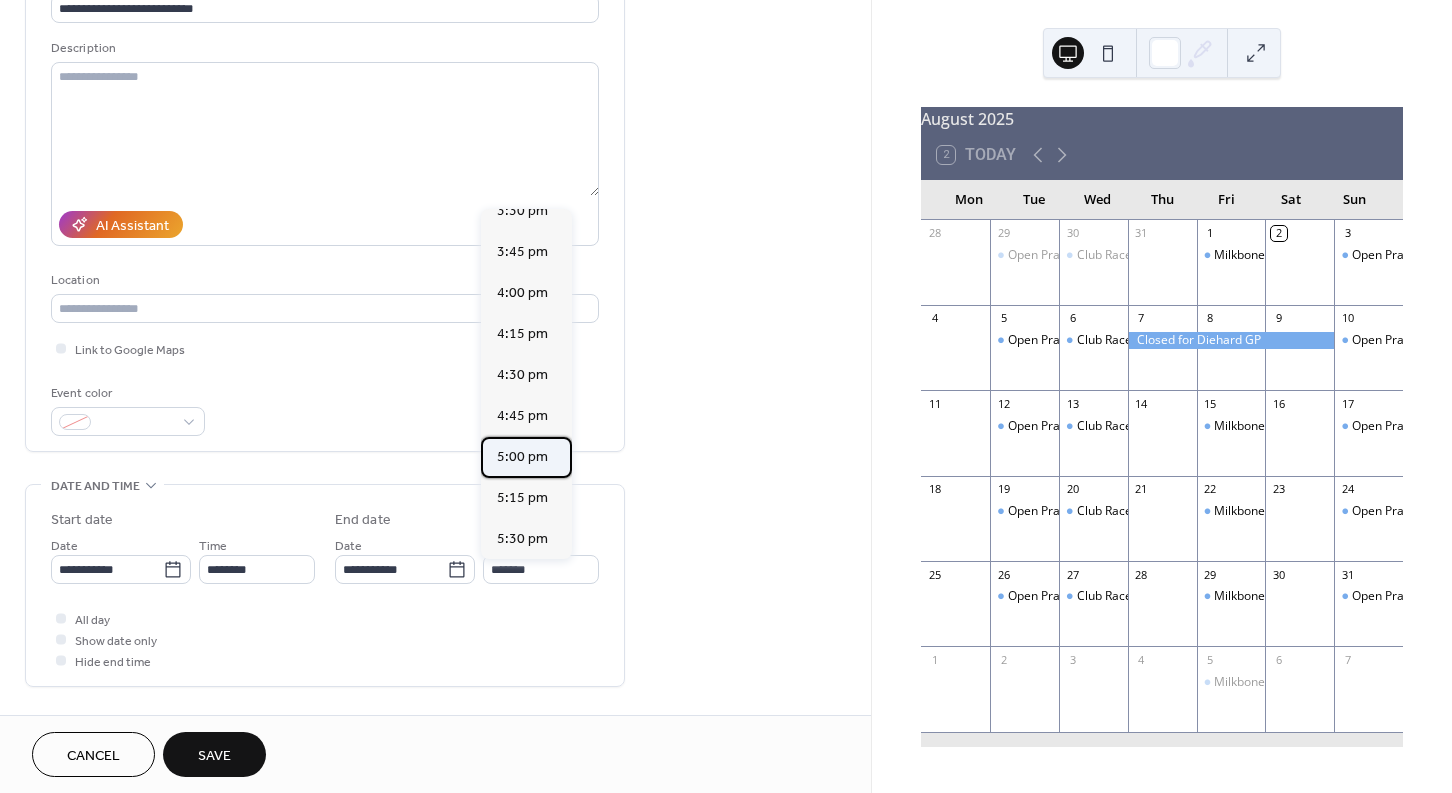 click on "5:00 pm" at bounding box center (522, 457) 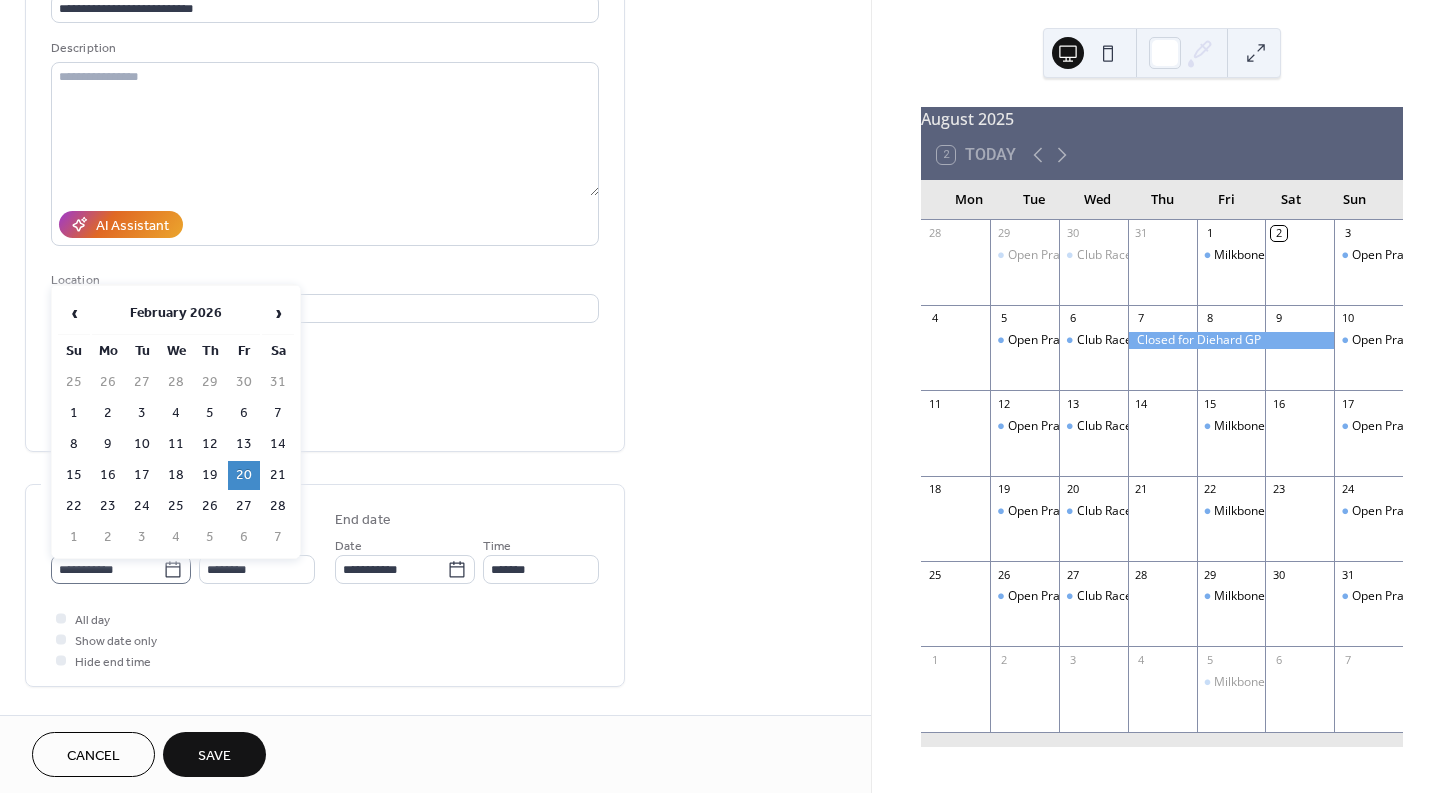 click 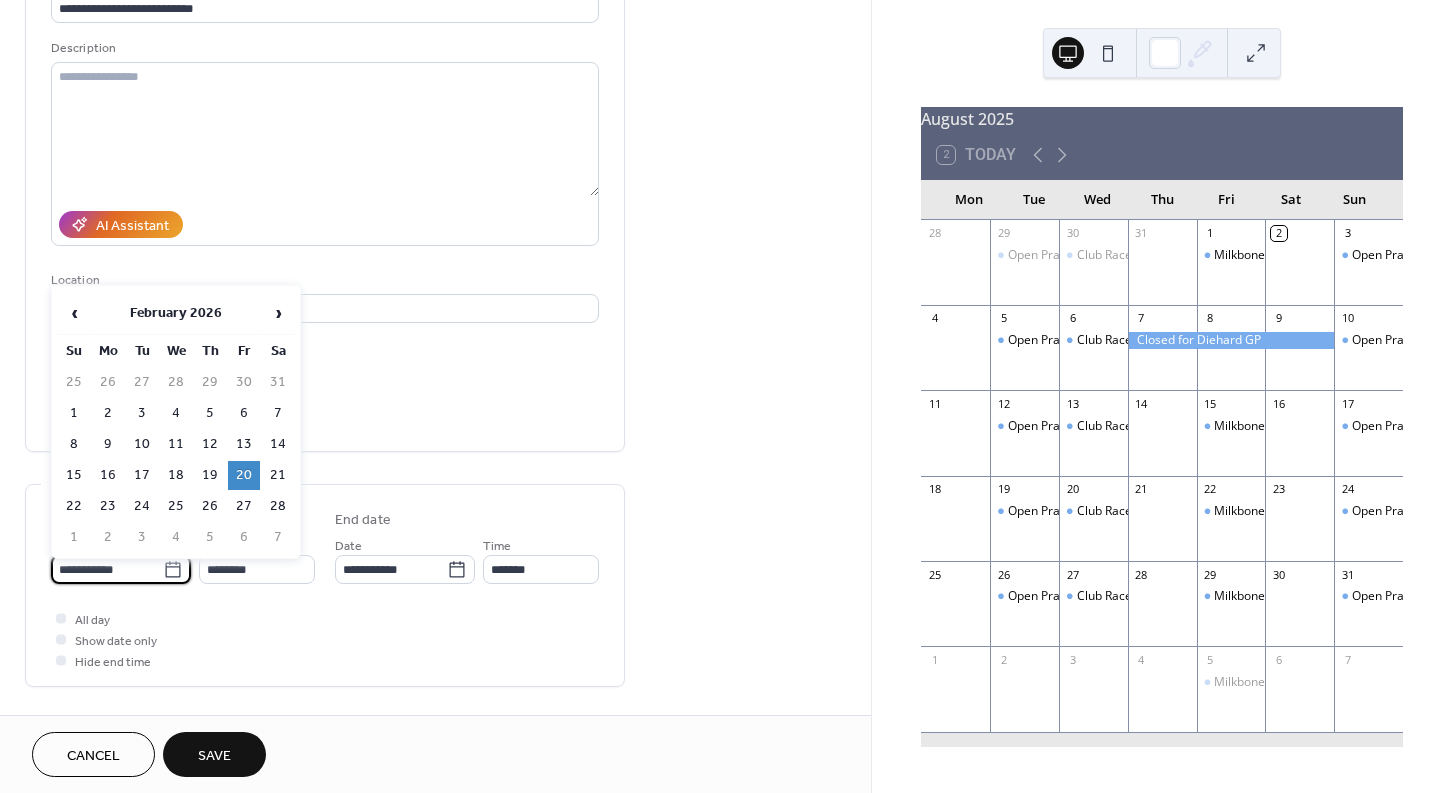 click on "All day Show date only Hide end time" at bounding box center [325, 639] 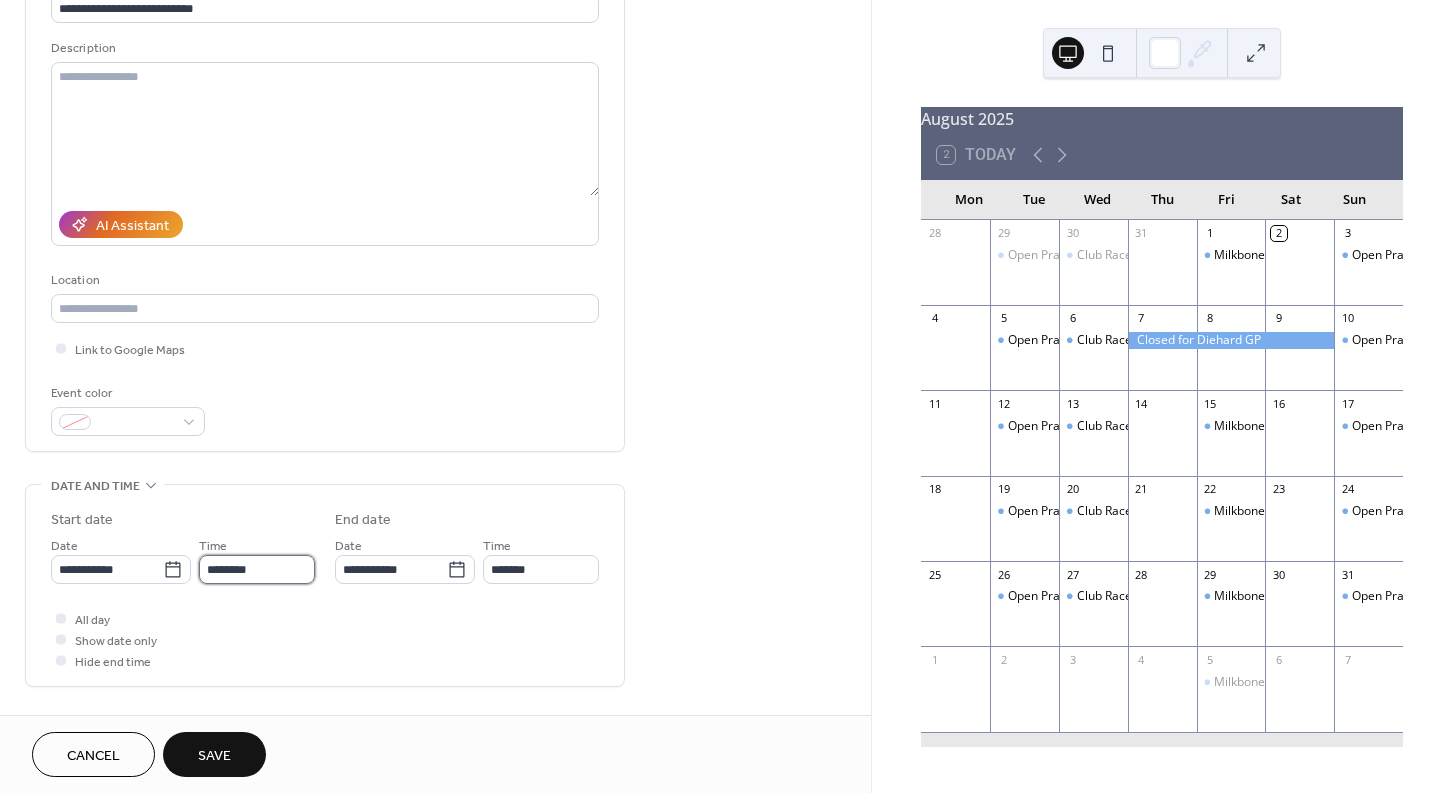 click on "********" at bounding box center [257, 569] 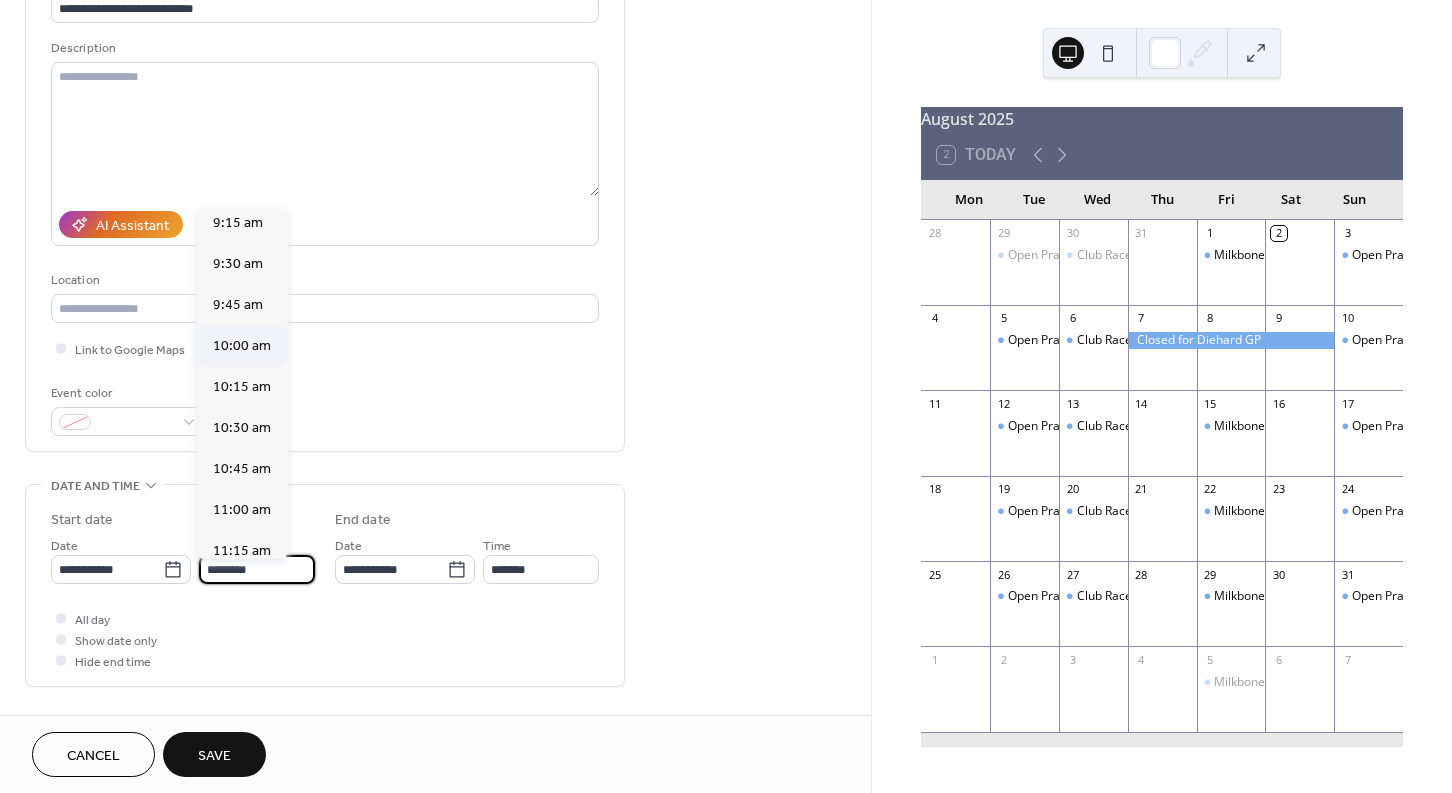 scroll, scrollTop: 1522, scrollLeft: 0, axis: vertical 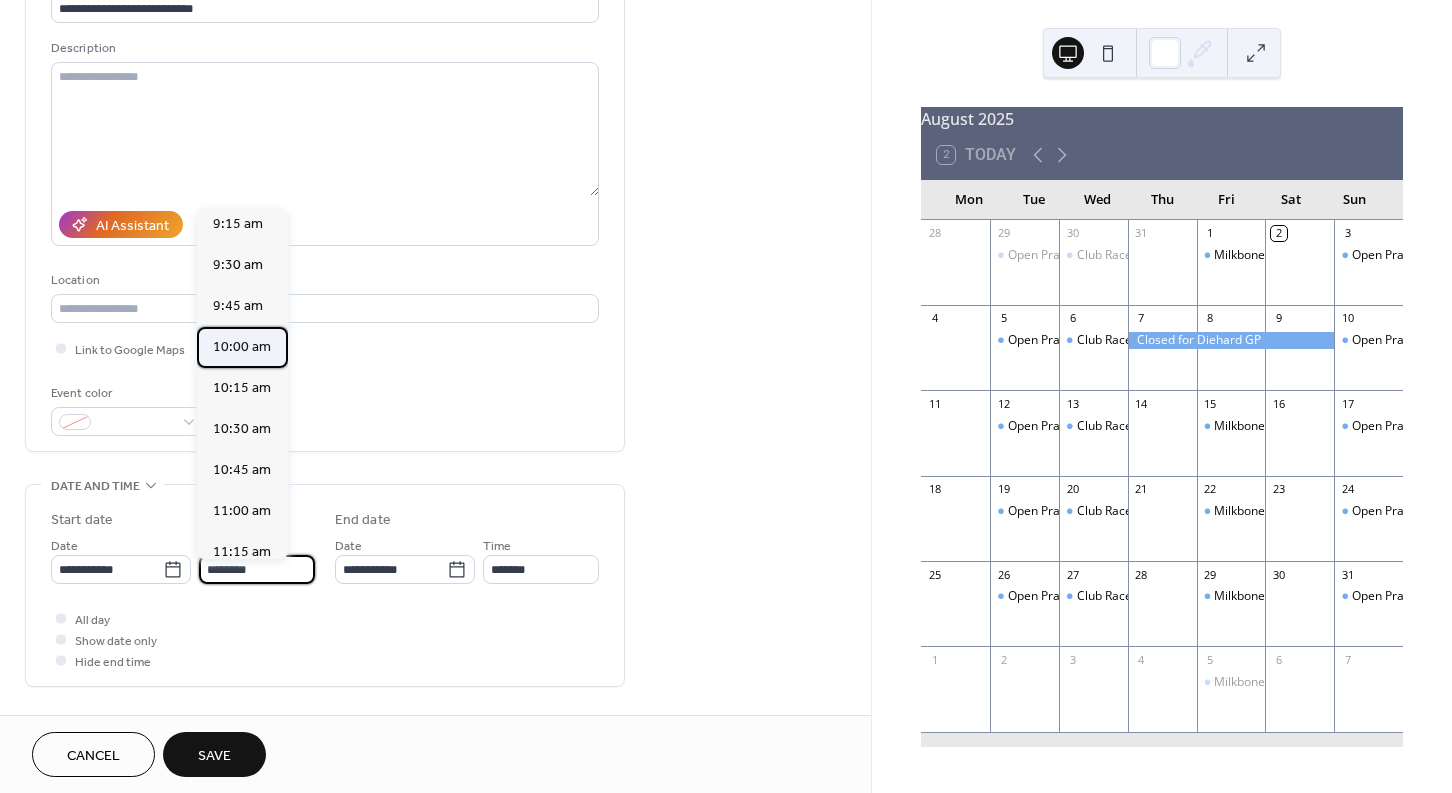 click on "10:00 am" at bounding box center [242, 347] 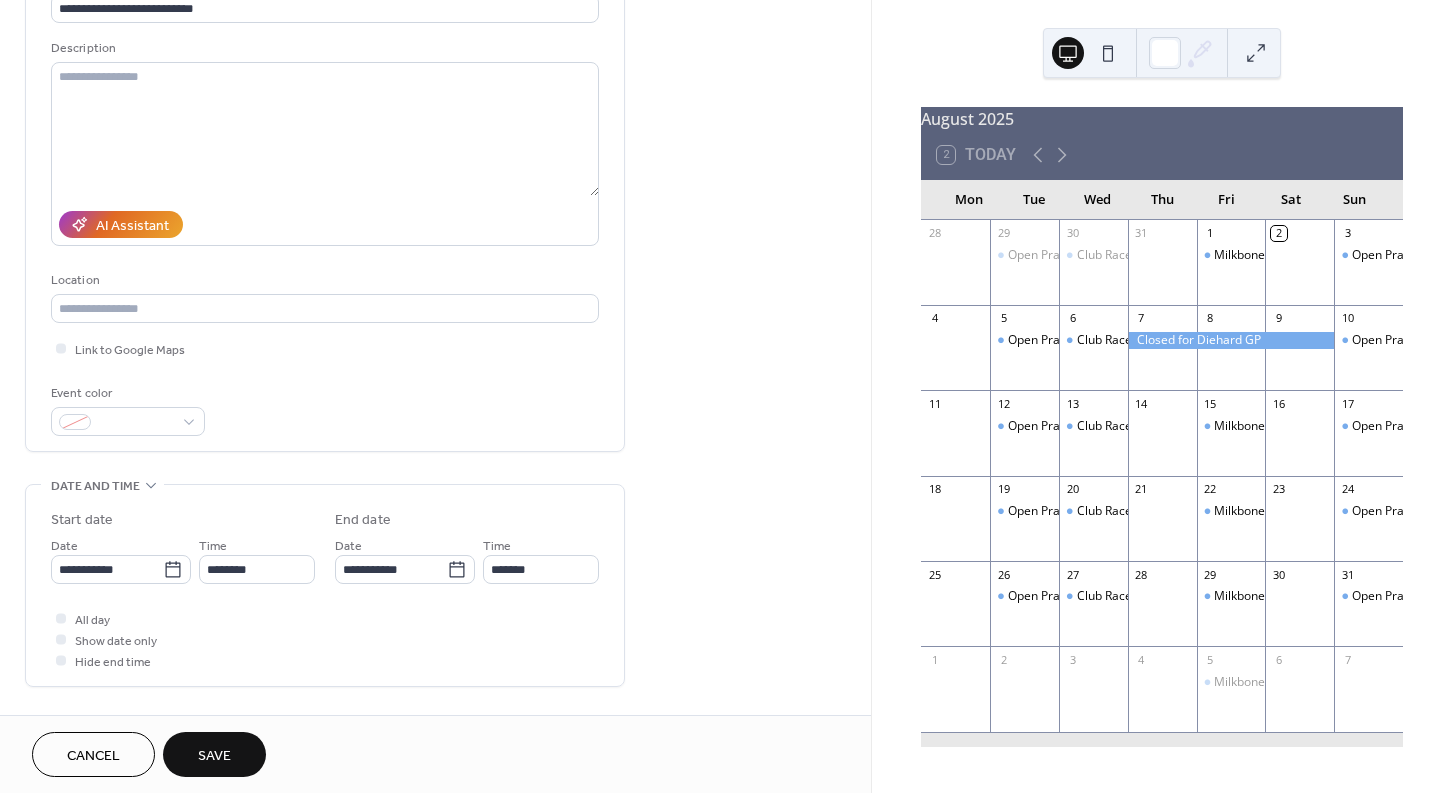 click on "Save" at bounding box center [214, 754] 